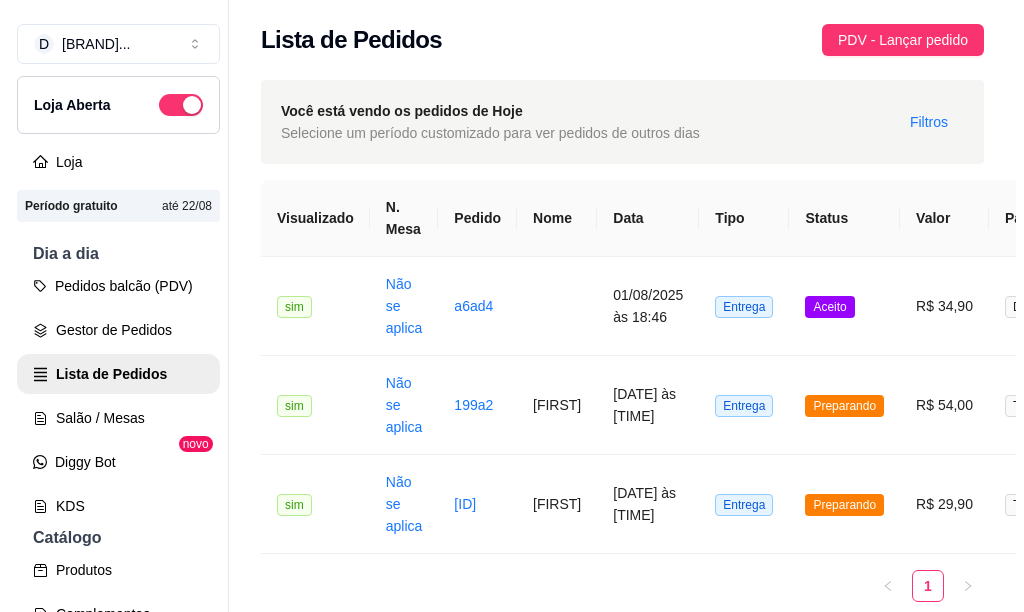 scroll, scrollTop: 0, scrollLeft: 0, axis: both 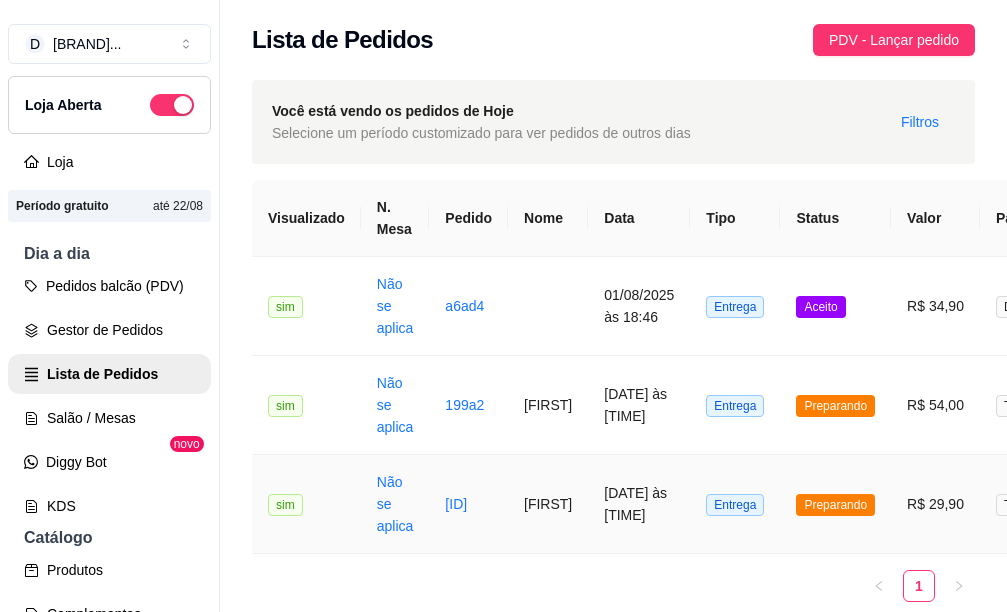 click on "[FIRST]" at bounding box center (548, 504) 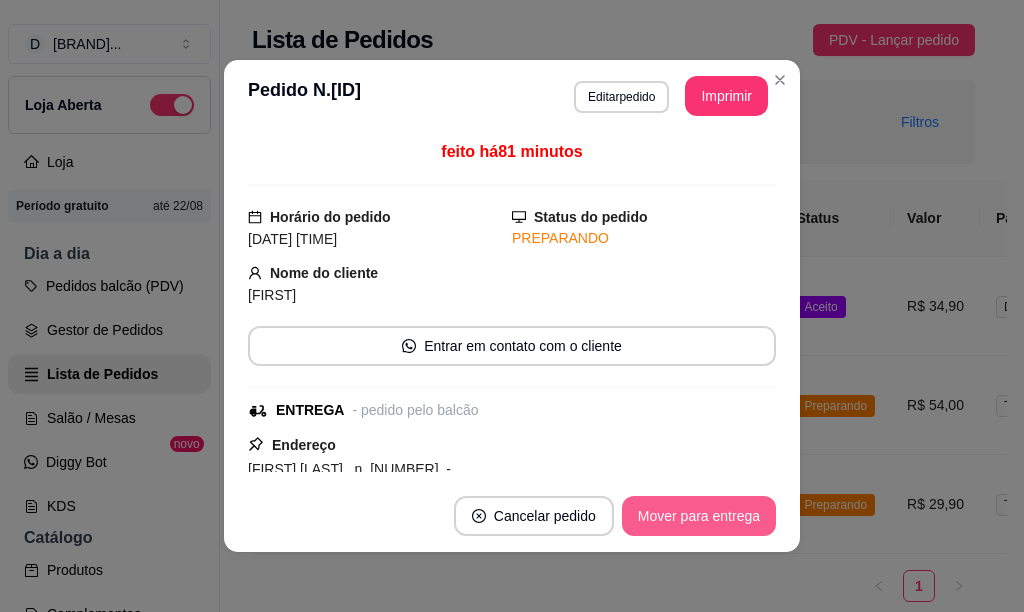click on "Mover para entrega" at bounding box center [699, 516] 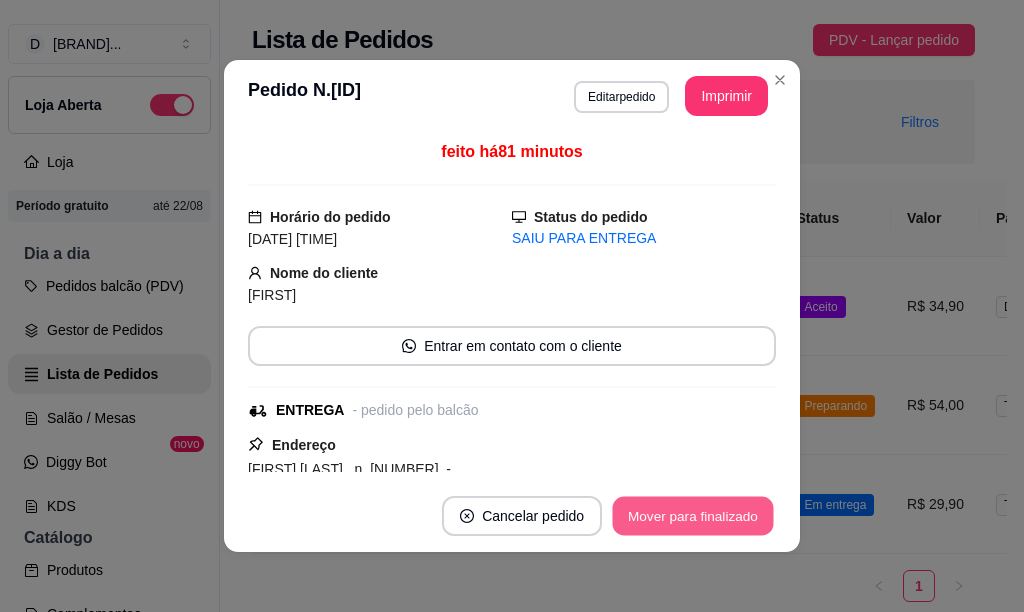 click on "Mover para finalizado" at bounding box center (693, 516) 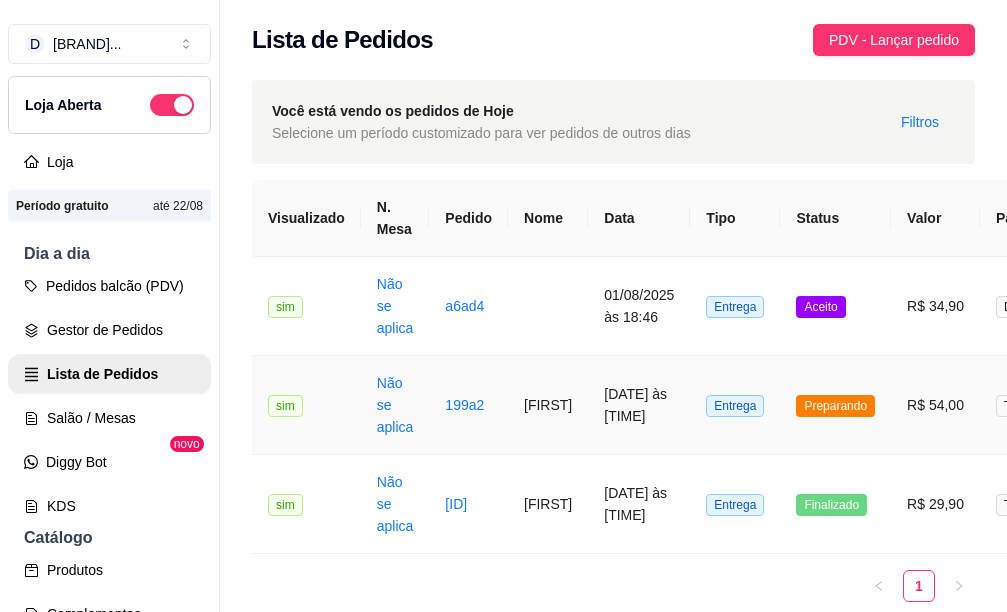 click on "[FIRST]" at bounding box center (548, 405) 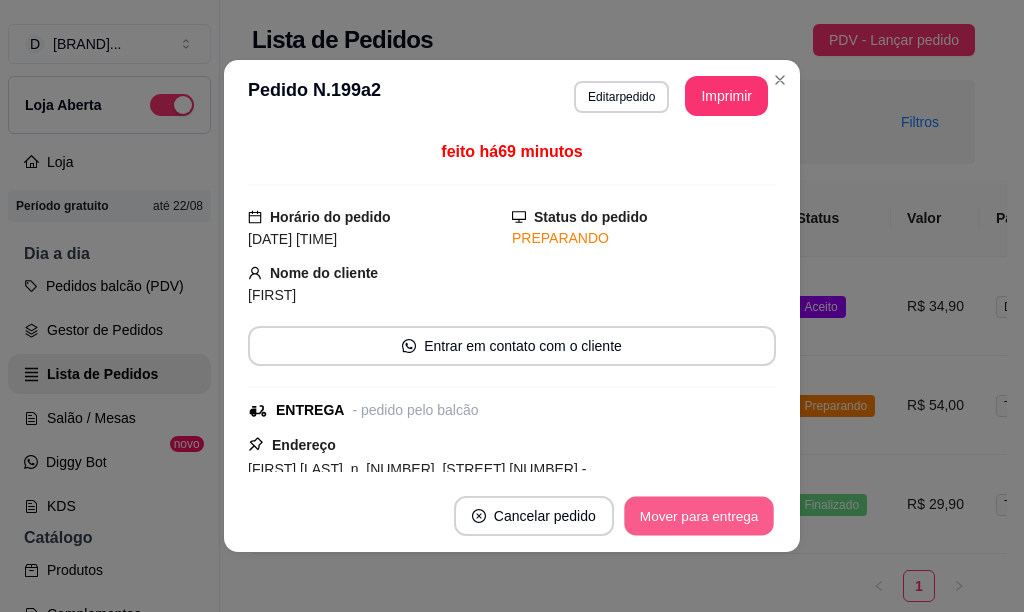 click on "Mover para entrega" at bounding box center (699, 516) 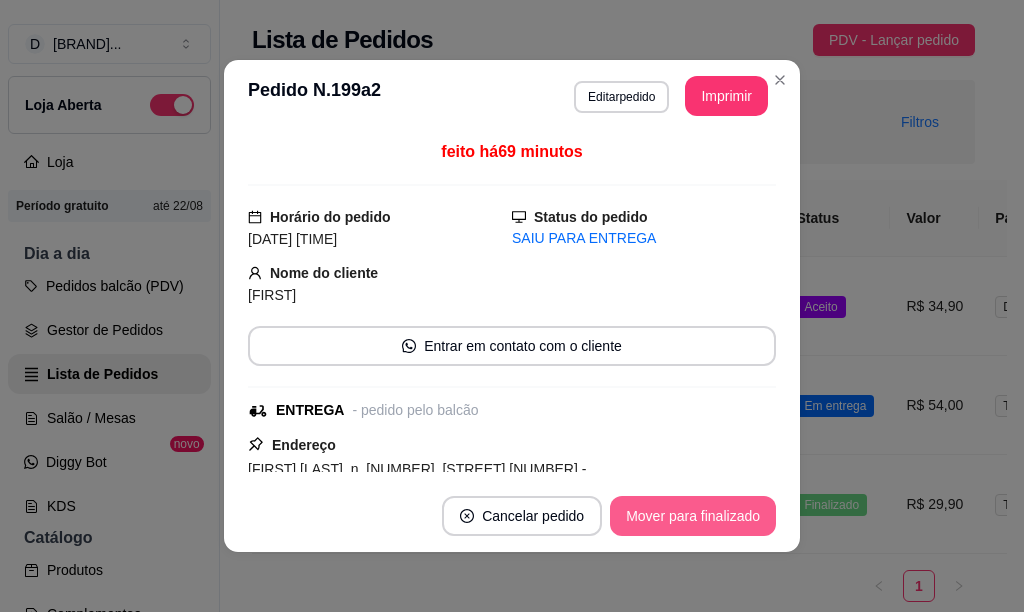 click on "Mover para finalizado" at bounding box center [693, 516] 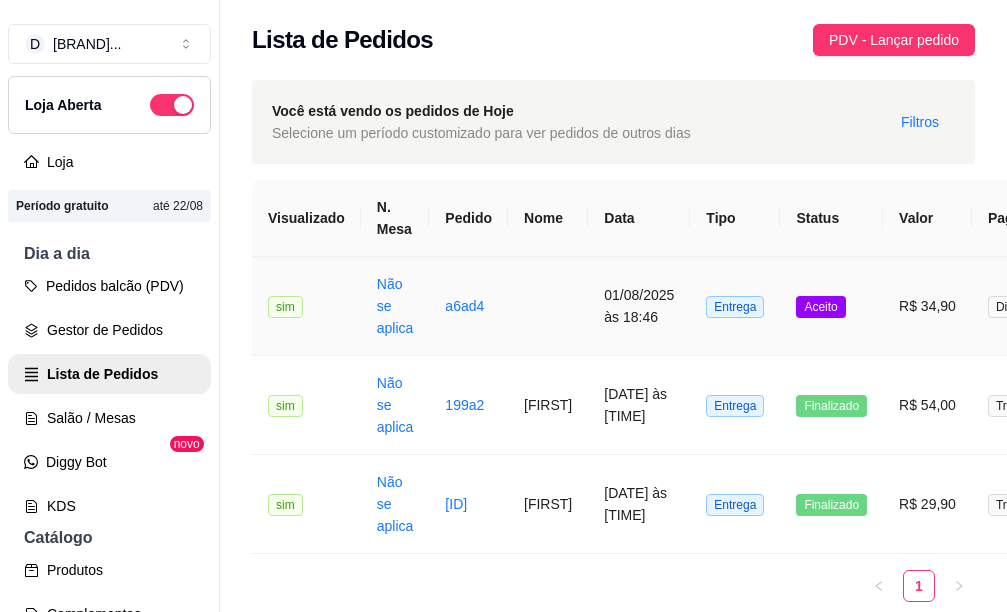 click on "01/08/2025 às 18:46" at bounding box center (639, 306) 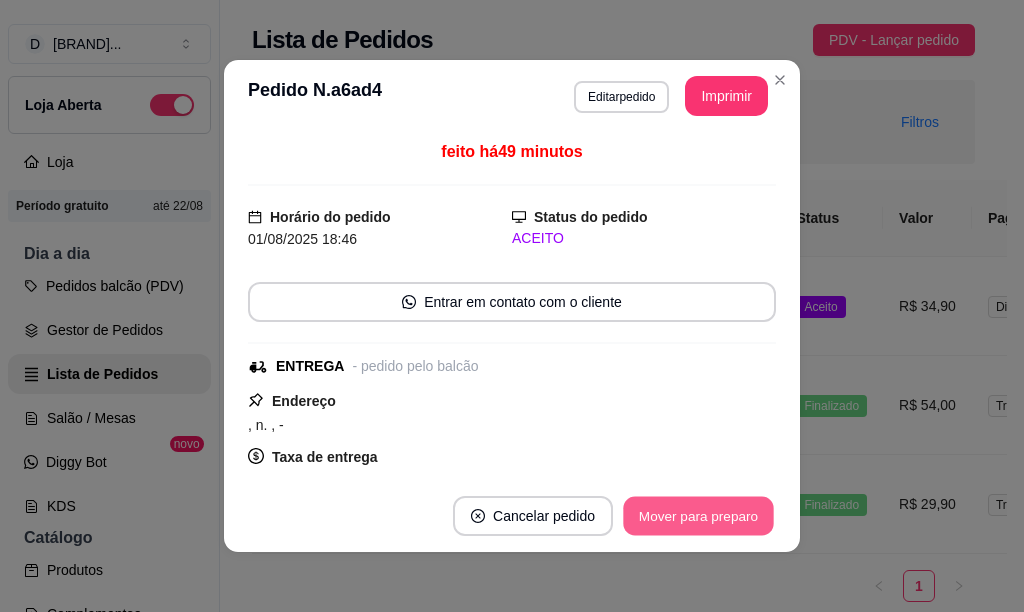click on "Mover para preparo" at bounding box center (698, 516) 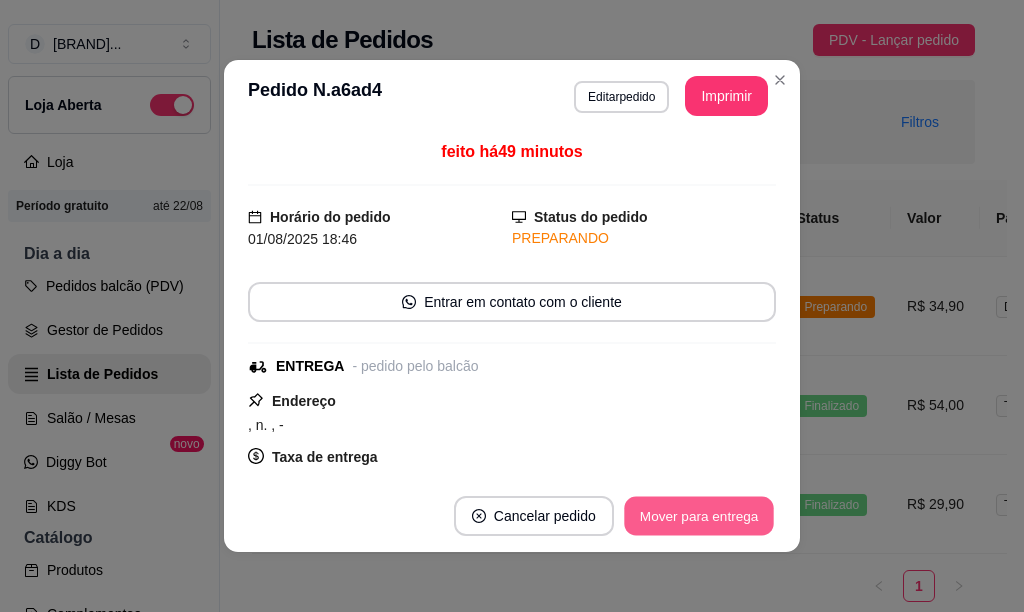 click on "Mover para entrega" at bounding box center [699, 516] 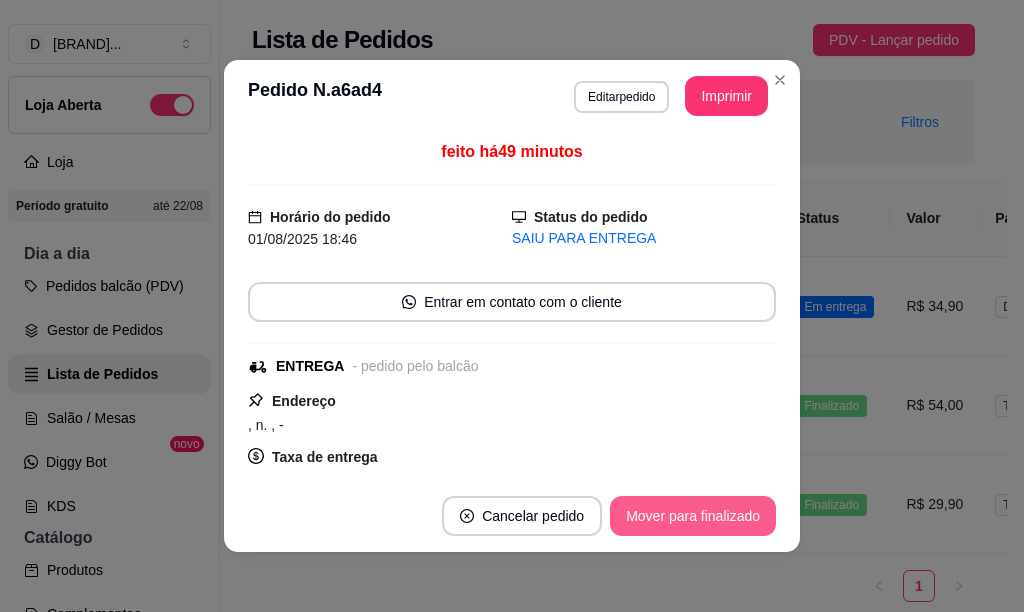 click on "Mover para finalizado" at bounding box center [693, 516] 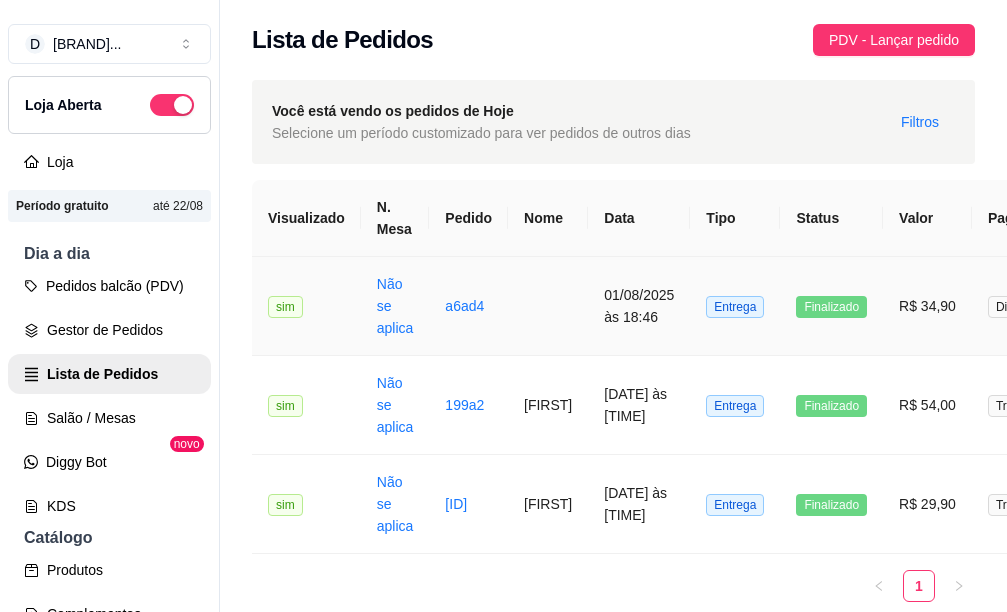 drag, startPoint x: 630, startPoint y: 298, endPoint x: 608, endPoint y: 309, distance: 24.596748 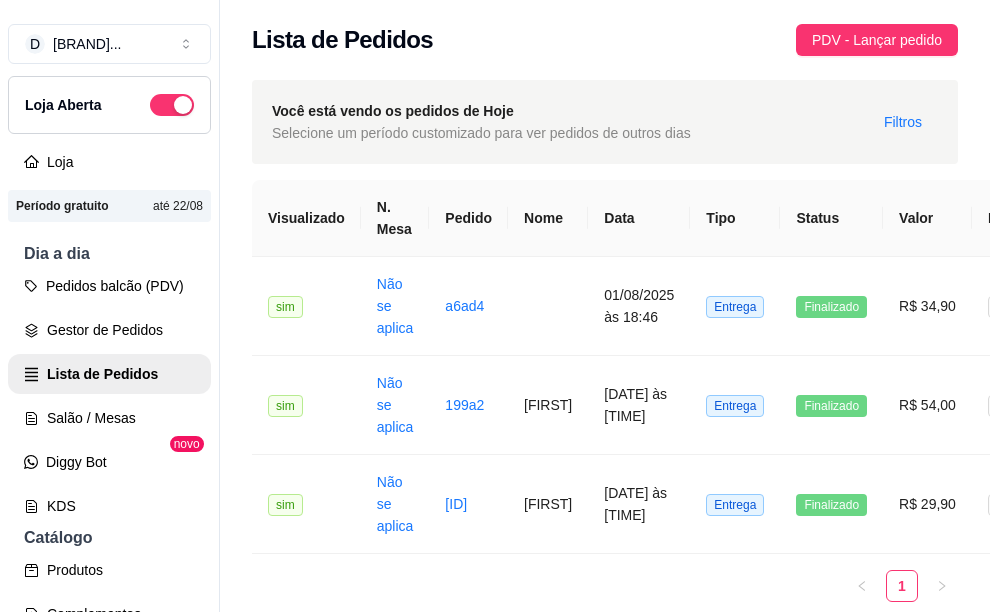 click on "Endereço  , n. ,  -   Taxa de entrega  R$ 0,00 Copiar Endereço Vincular motoboy" at bounding box center [503, 375] 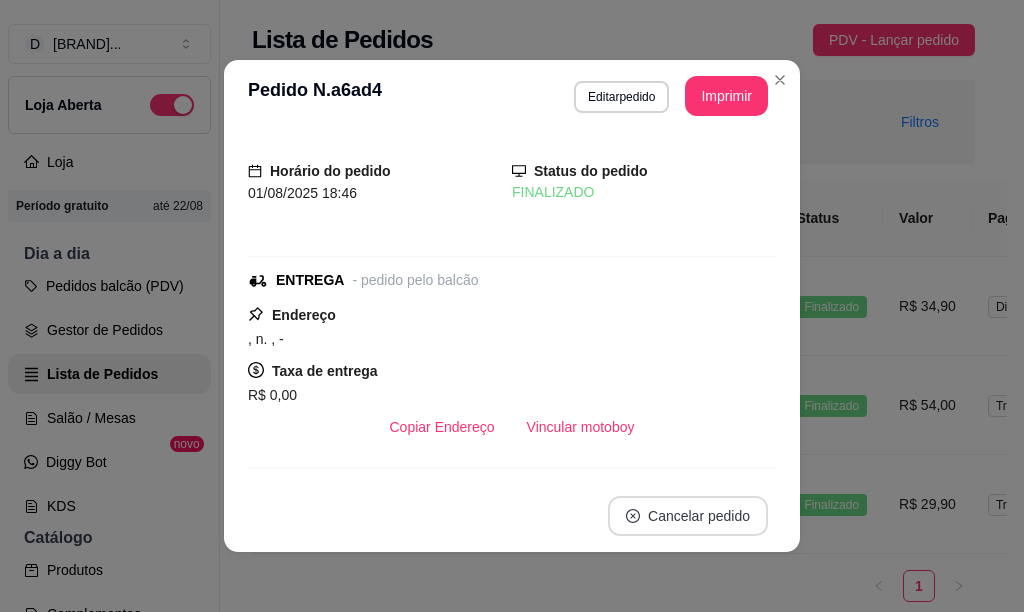click on "Cancelar pedido" at bounding box center (688, 516) 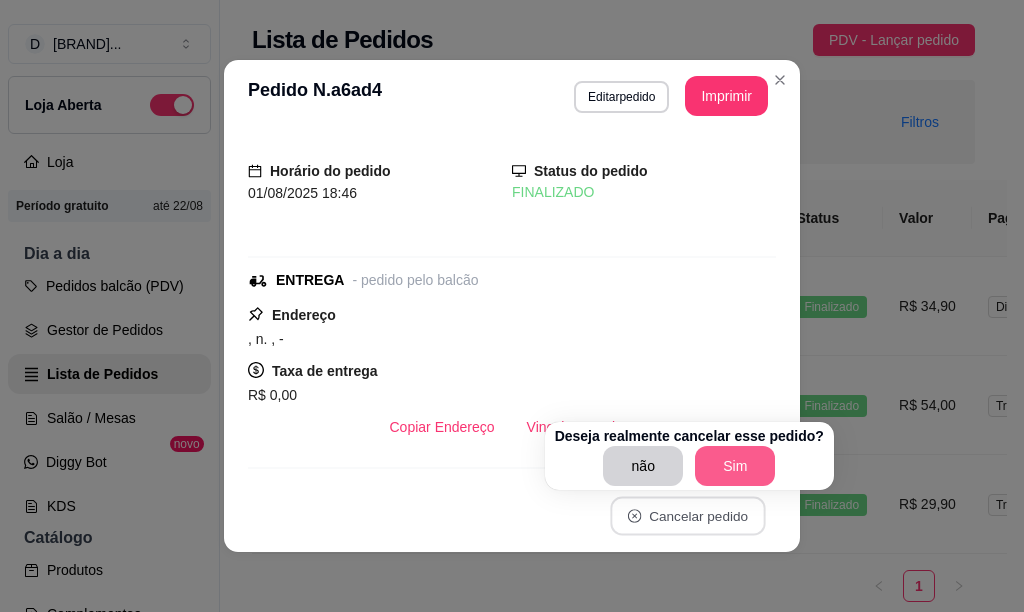 click on "Sim" at bounding box center (735, 466) 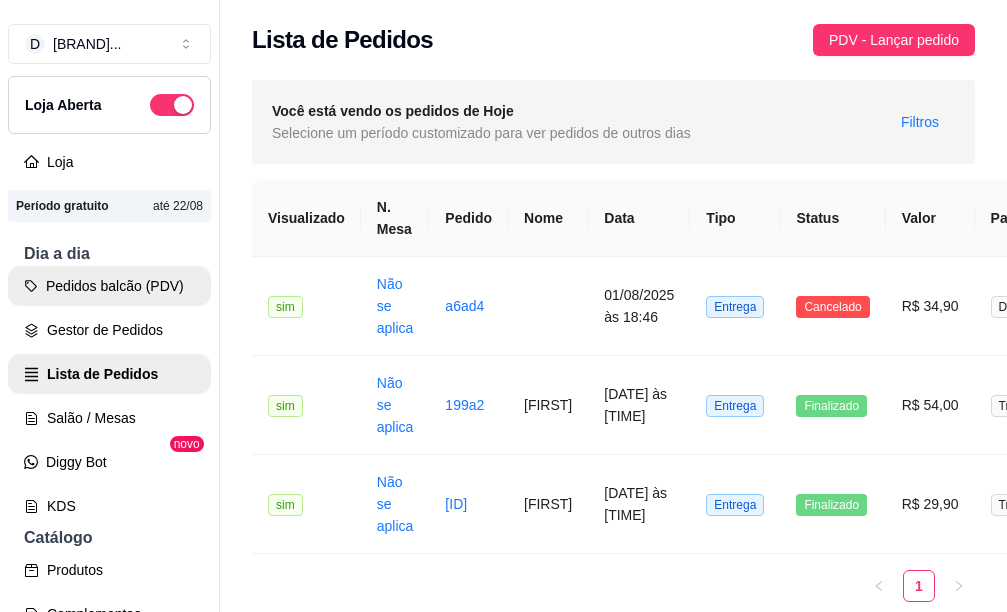 click on "Pedidos balcão (PDV)" at bounding box center (109, 286) 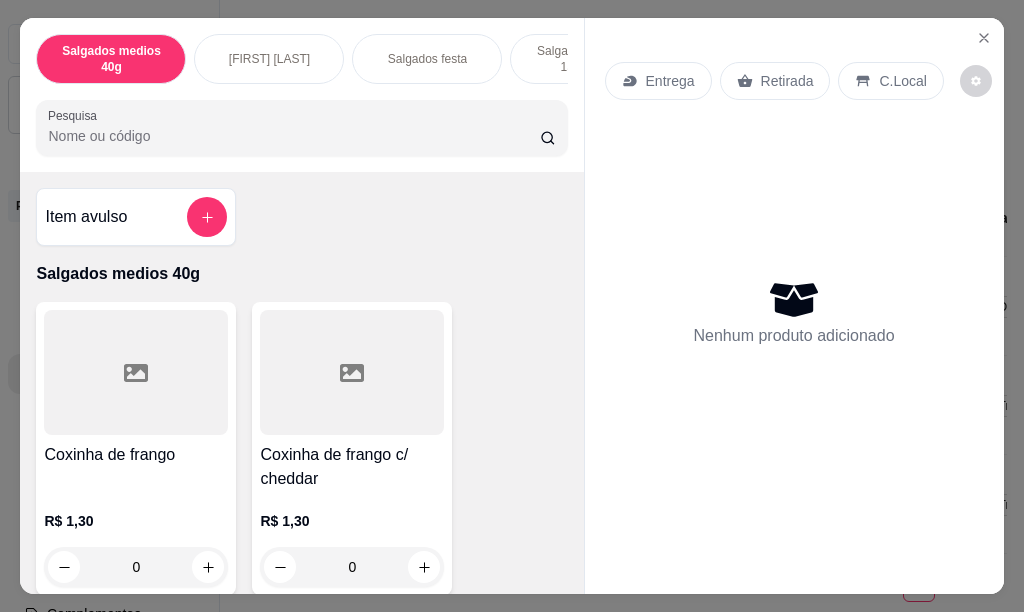 click on "[FIRST] [LAST]" at bounding box center (269, 59) 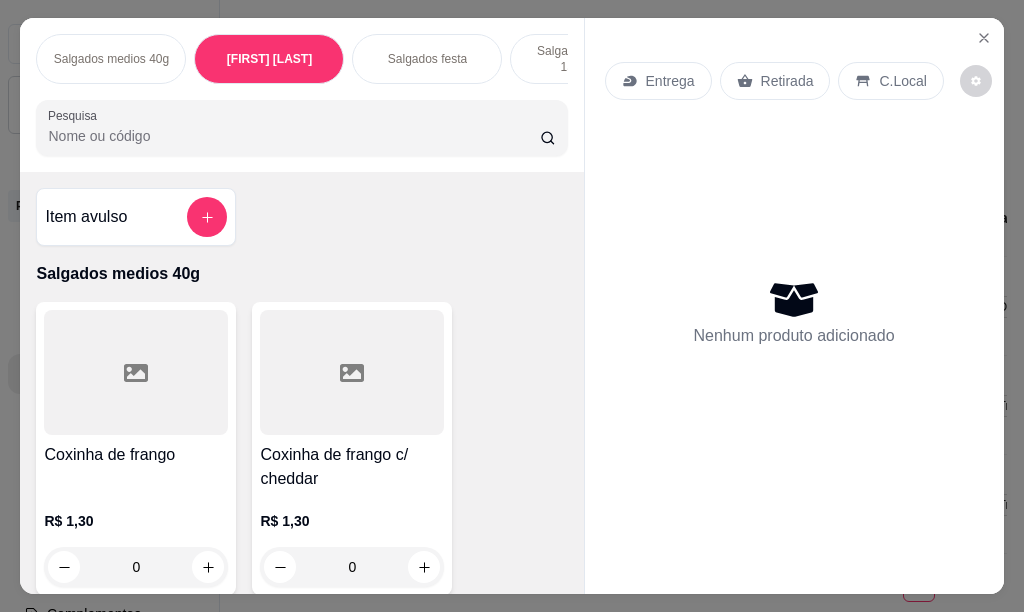 scroll, scrollTop: 54, scrollLeft: 0, axis: vertical 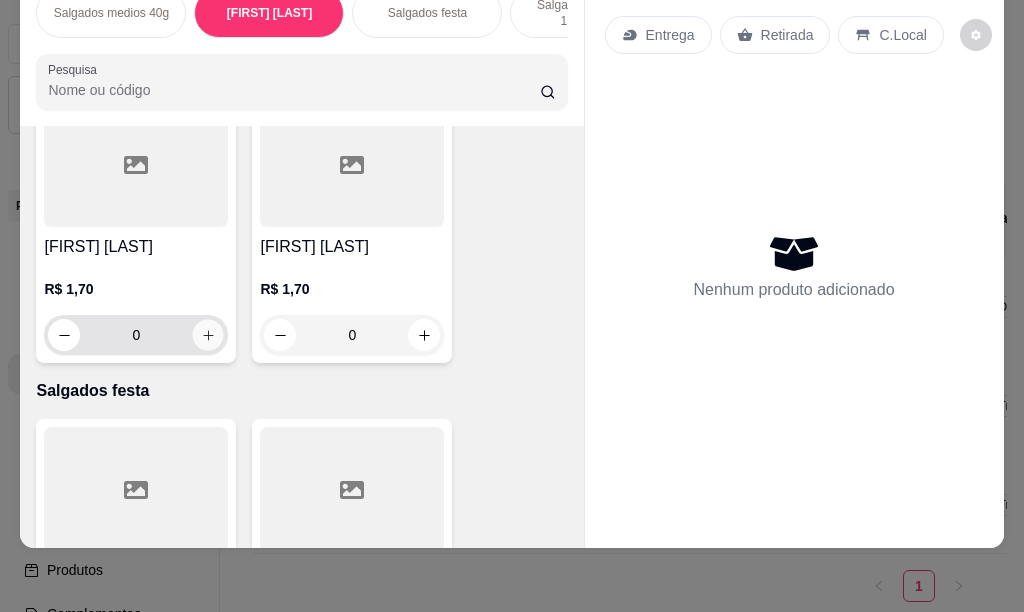 click 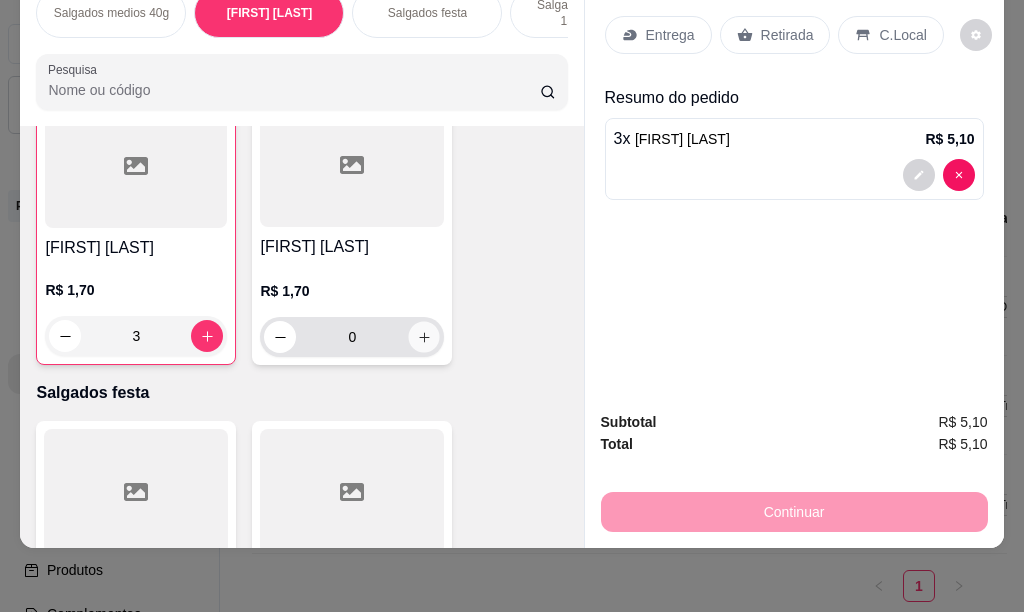 click 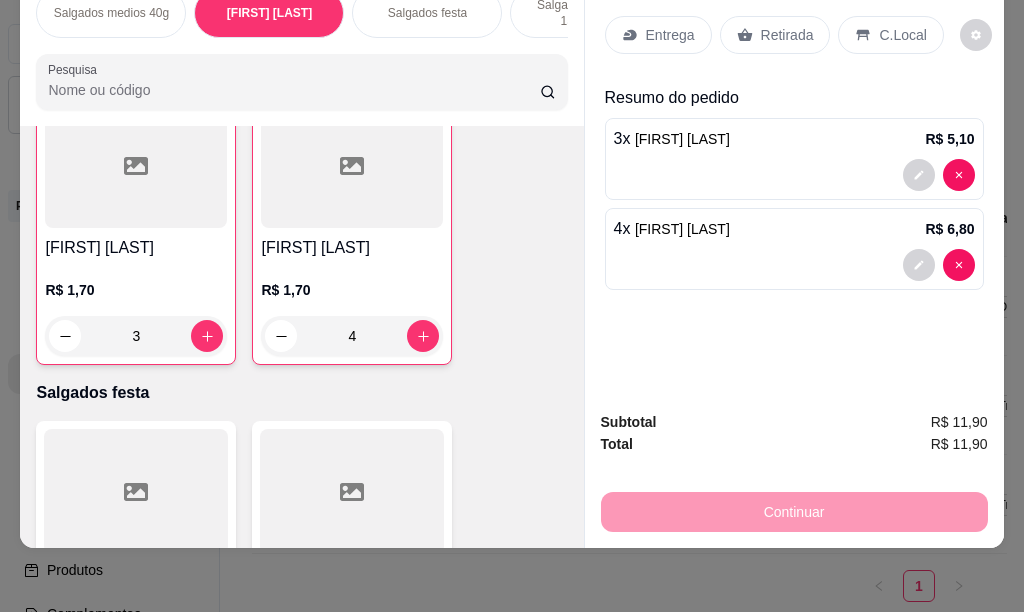 scroll, scrollTop: 1536, scrollLeft: 0, axis: vertical 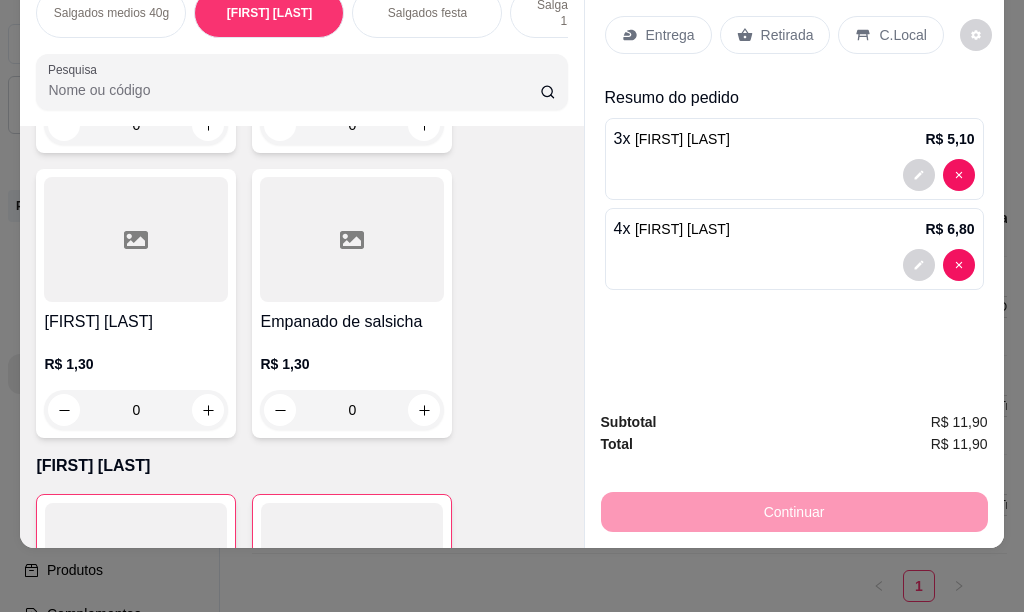 click on "Salgados medios 40g" at bounding box center (111, 13) 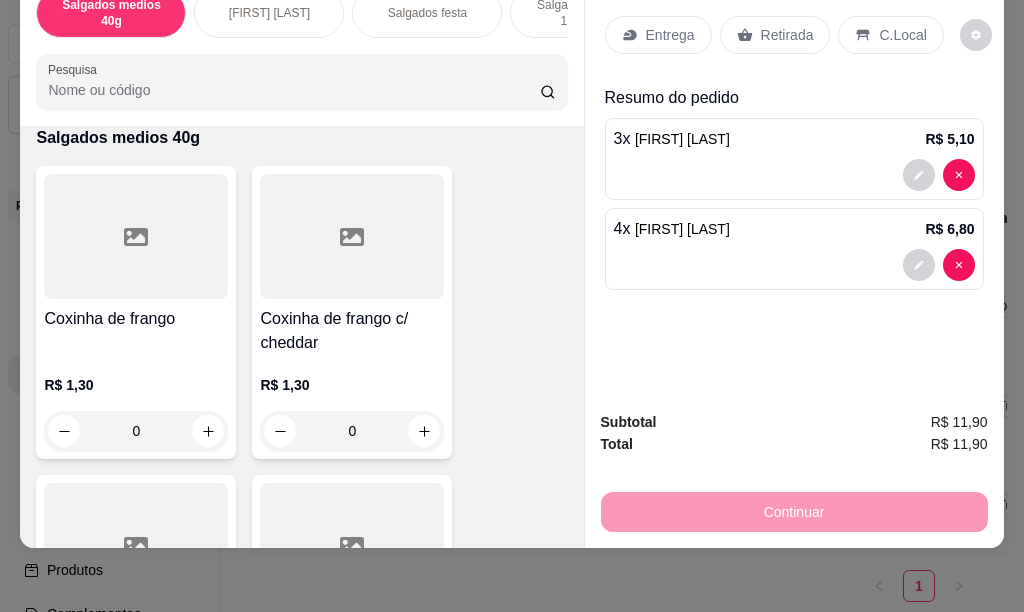 scroll, scrollTop: 190, scrollLeft: 0, axis: vertical 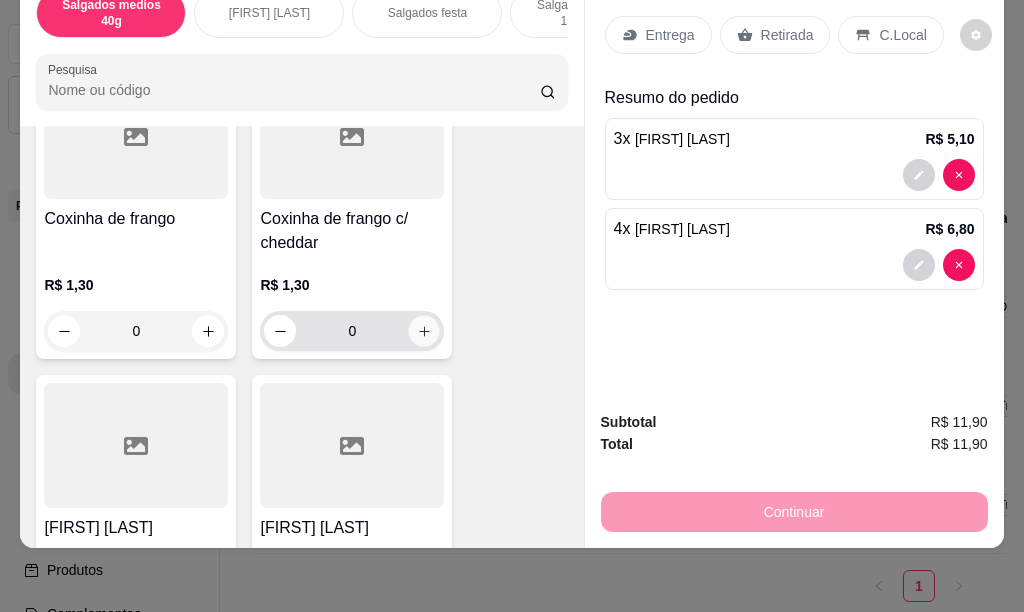 click 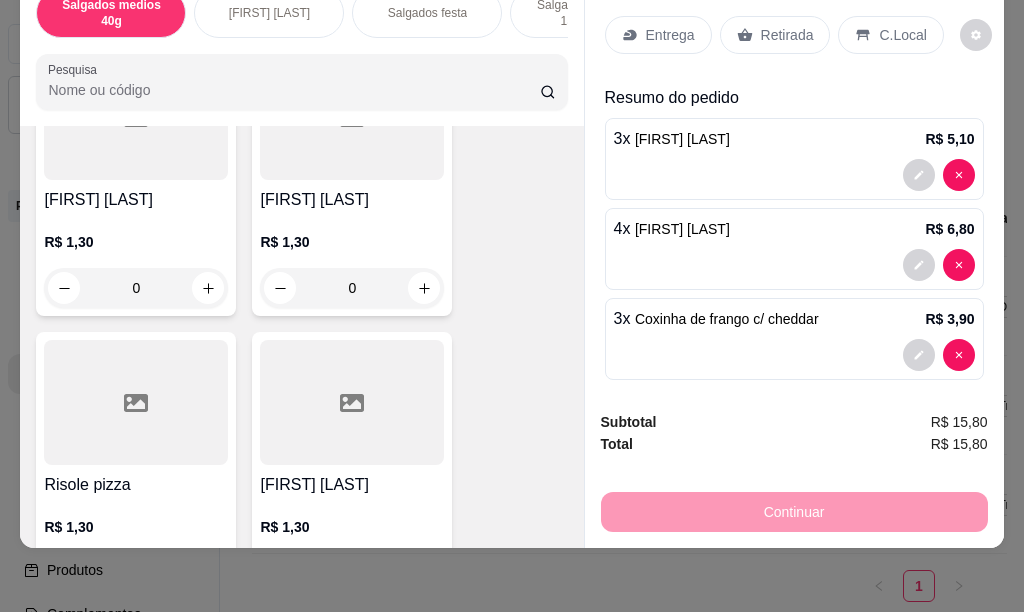scroll, scrollTop: 1290, scrollLeft: 0, axis: vertical 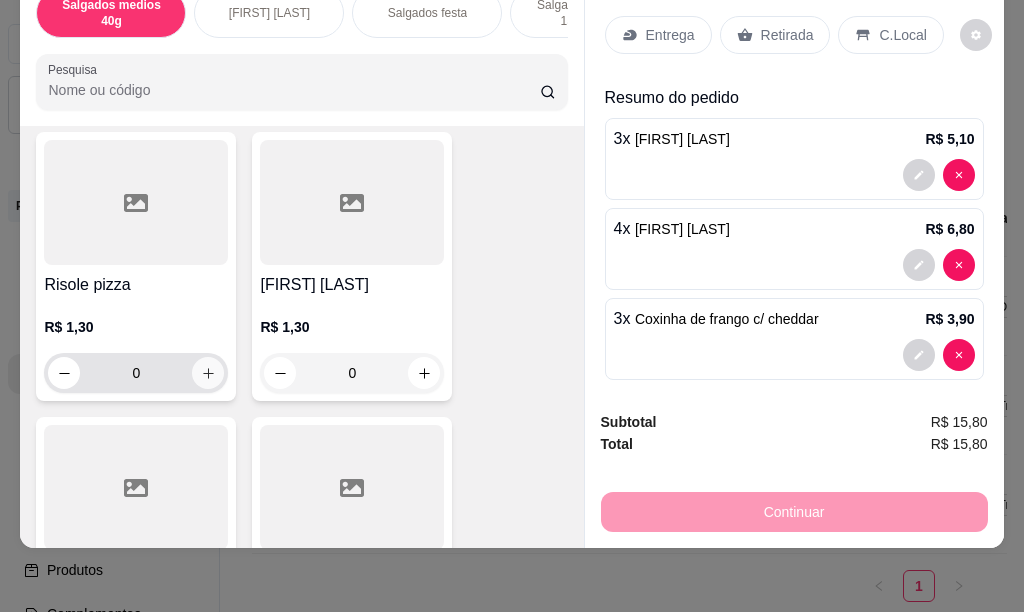 click 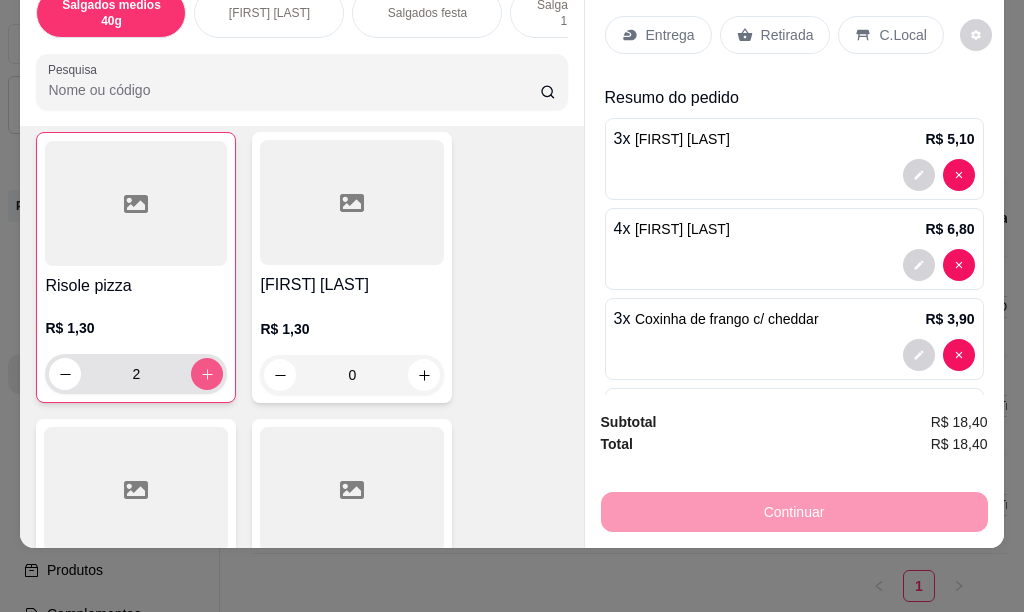 type on "2" 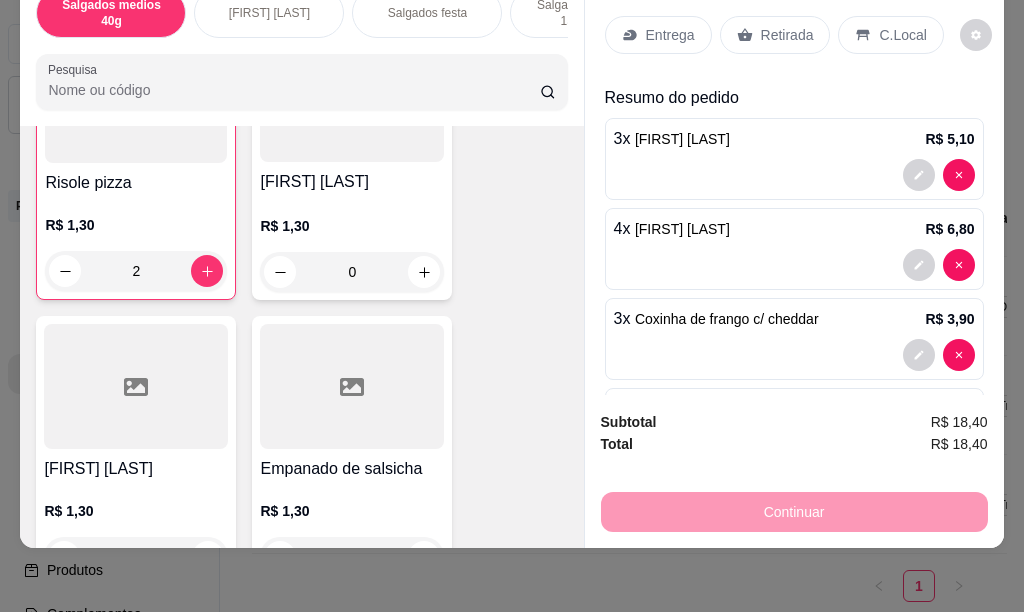 scroll, scrollTop: 1590, scrollLeft: 0, axis: vertical 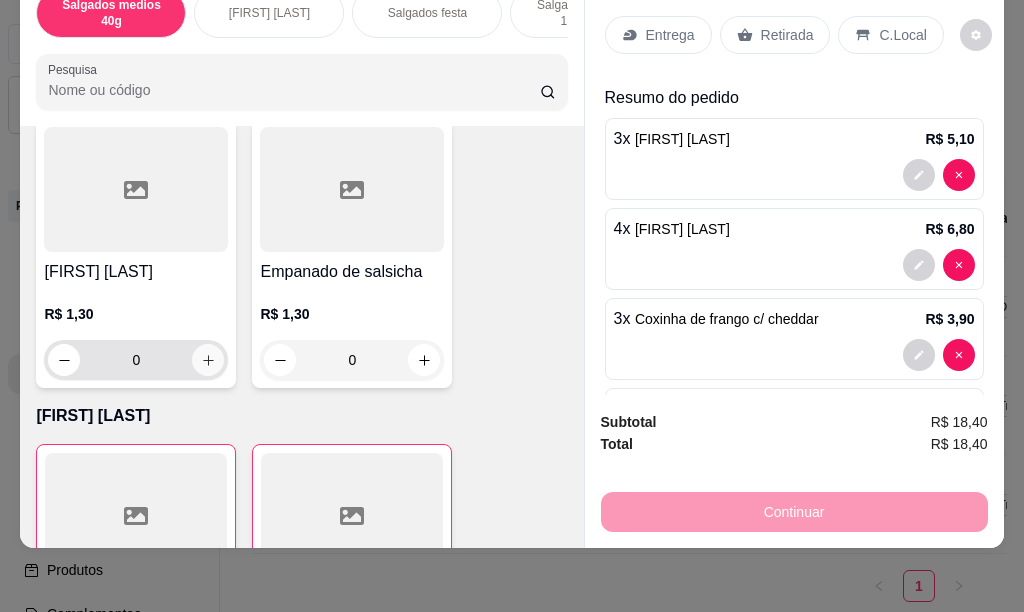 click at bounding box center (208, 360) 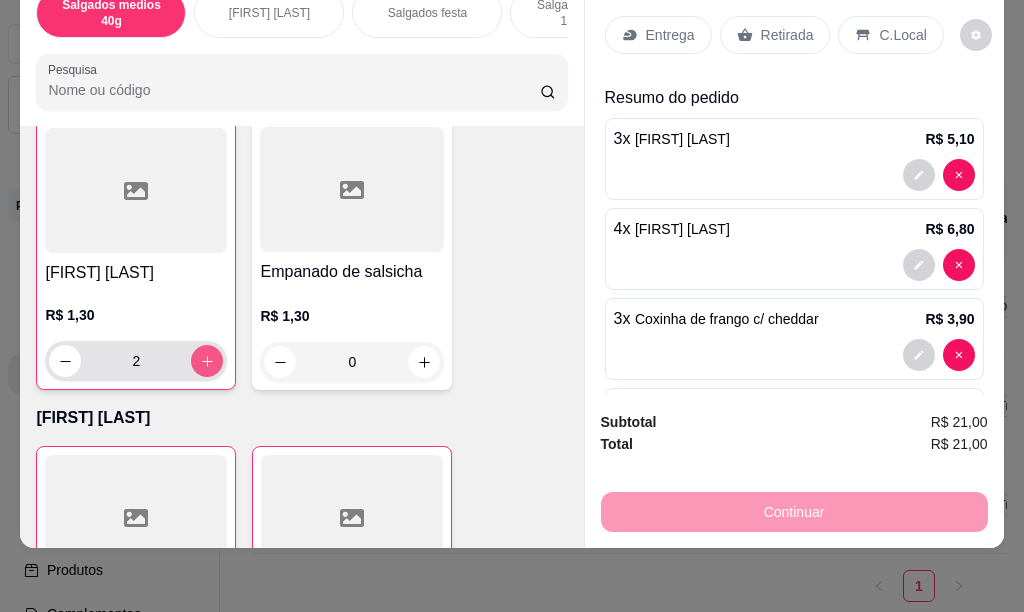 type on "2" 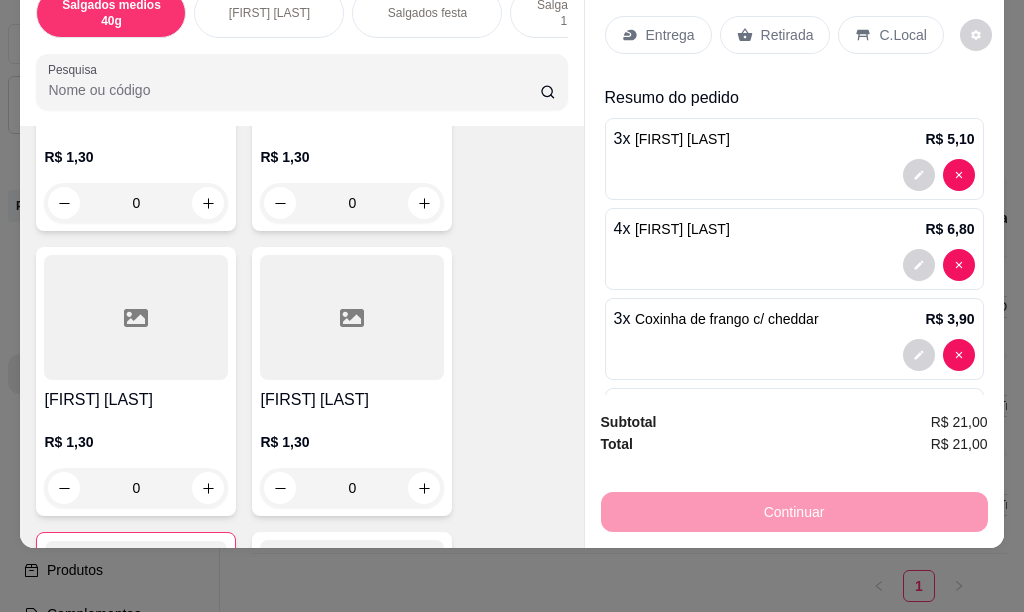 scroll, scrollTop: 1090, scrollLeft: 0, axis: vertical 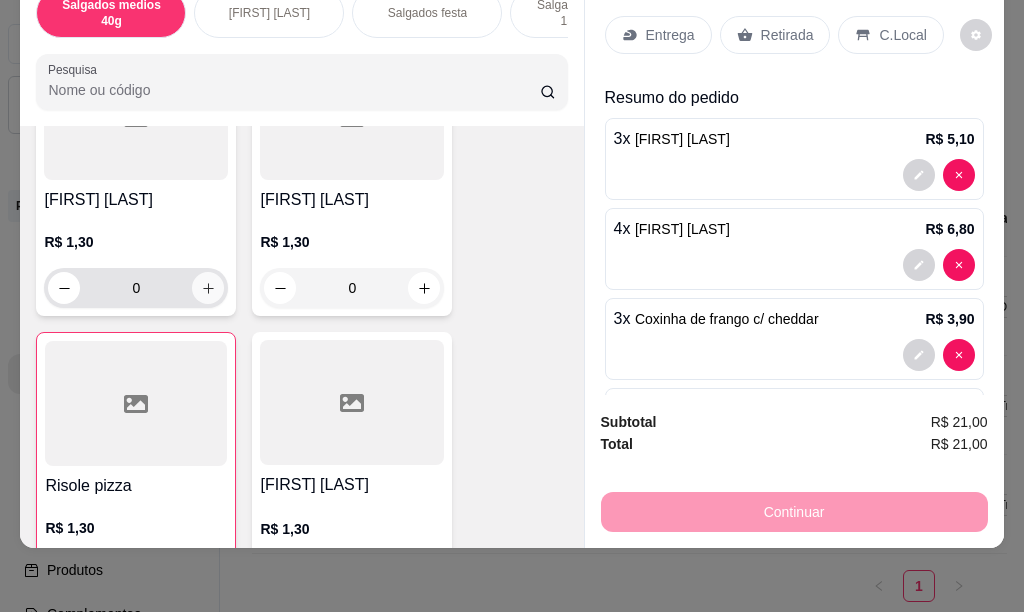 click 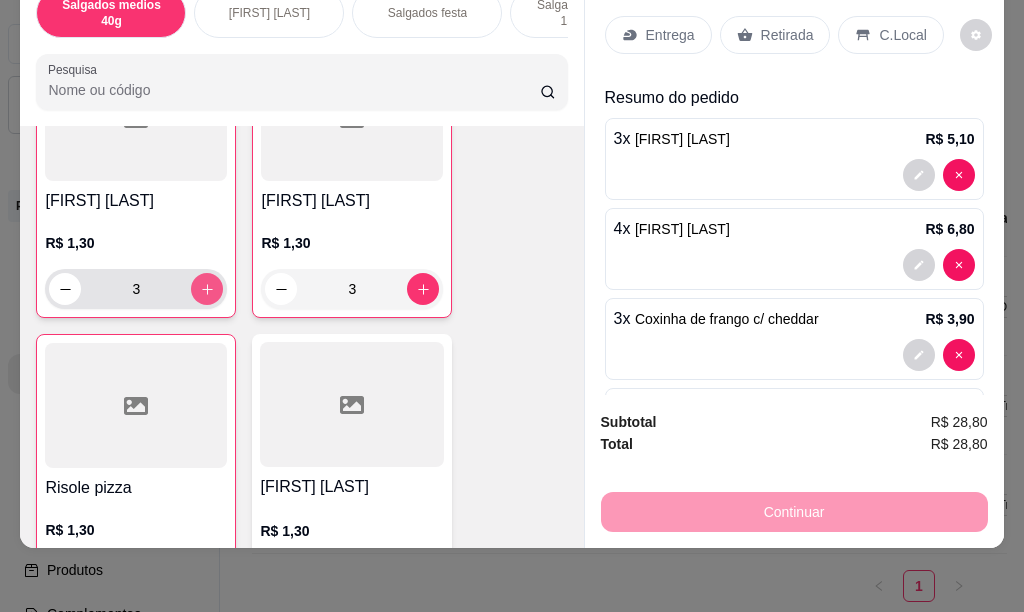 type on "3" 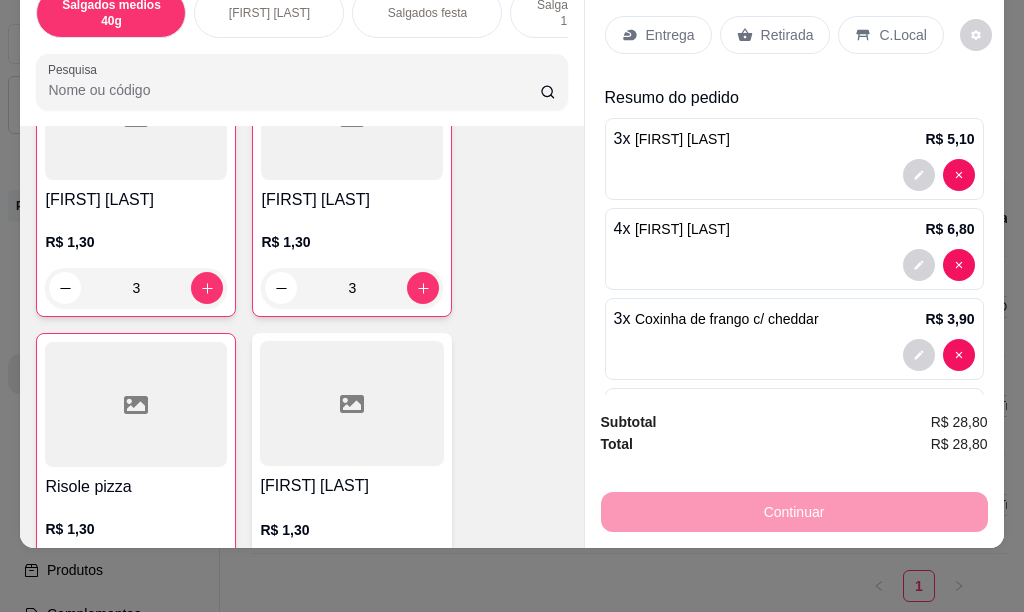 scroll, scrollTop: 0, scrollLeft: 0, axis: both 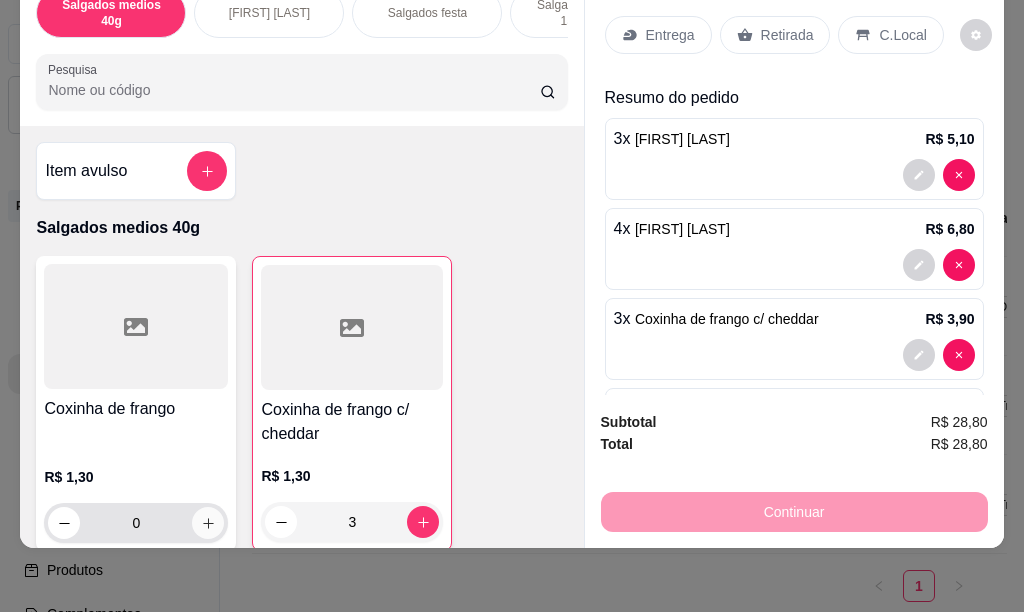 click 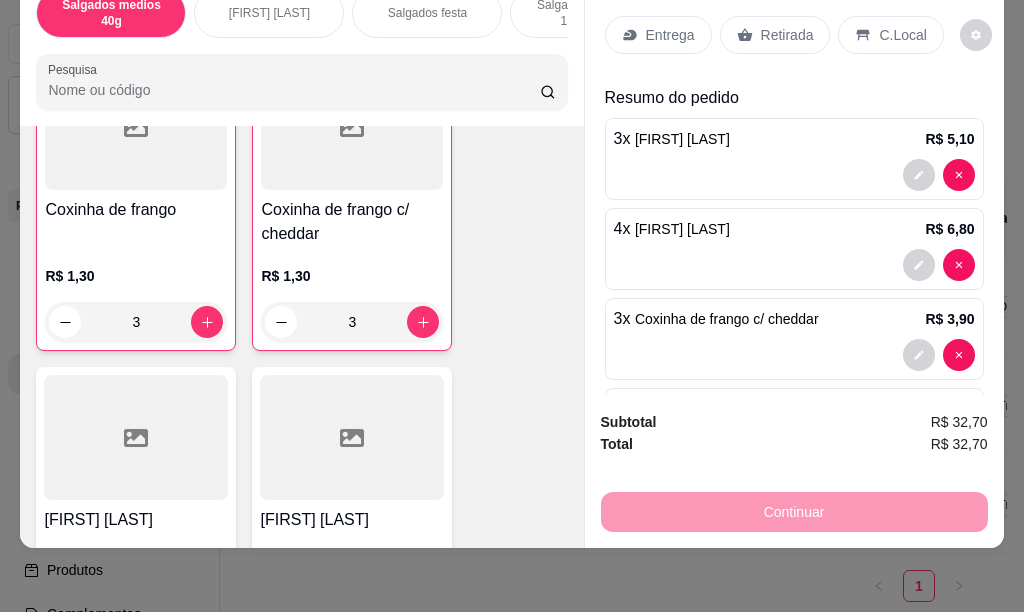 scroll, scrollTop: 500, scrollLeft: 0, axis: vertical 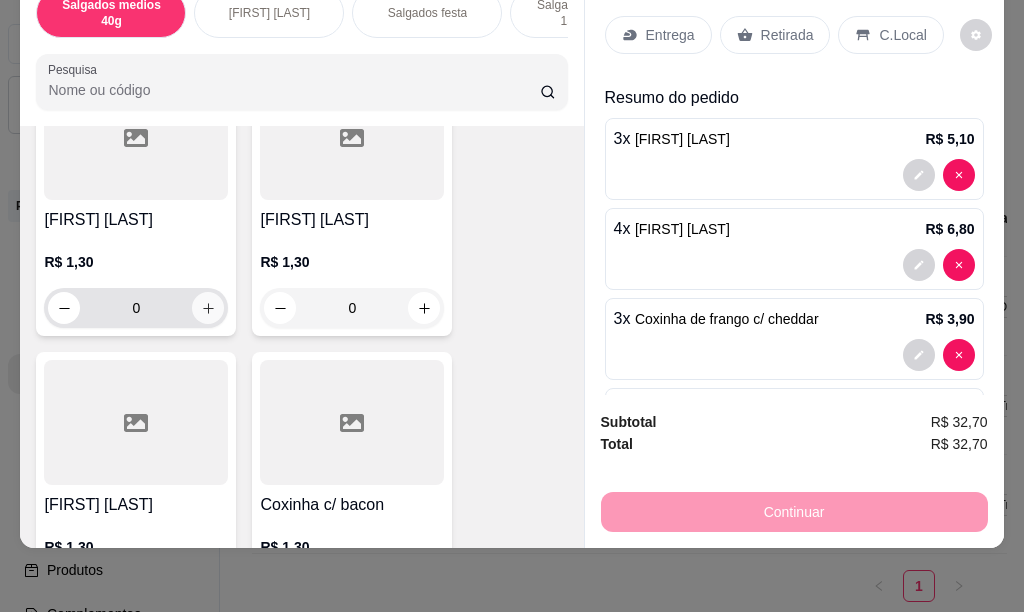 click 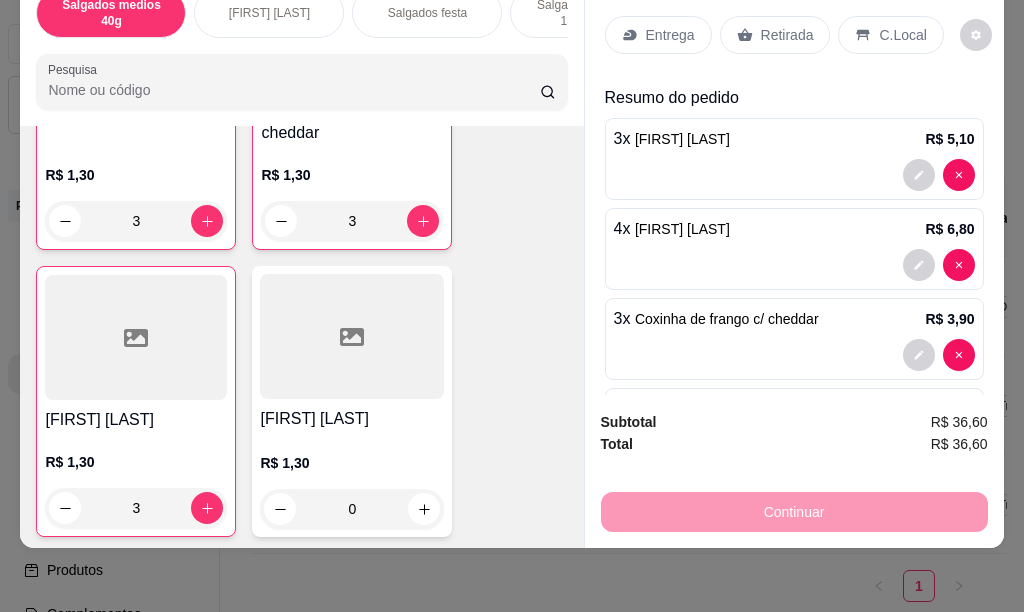 scroll, scrollTop: 601, scrollLeft: 0, axis: vertical 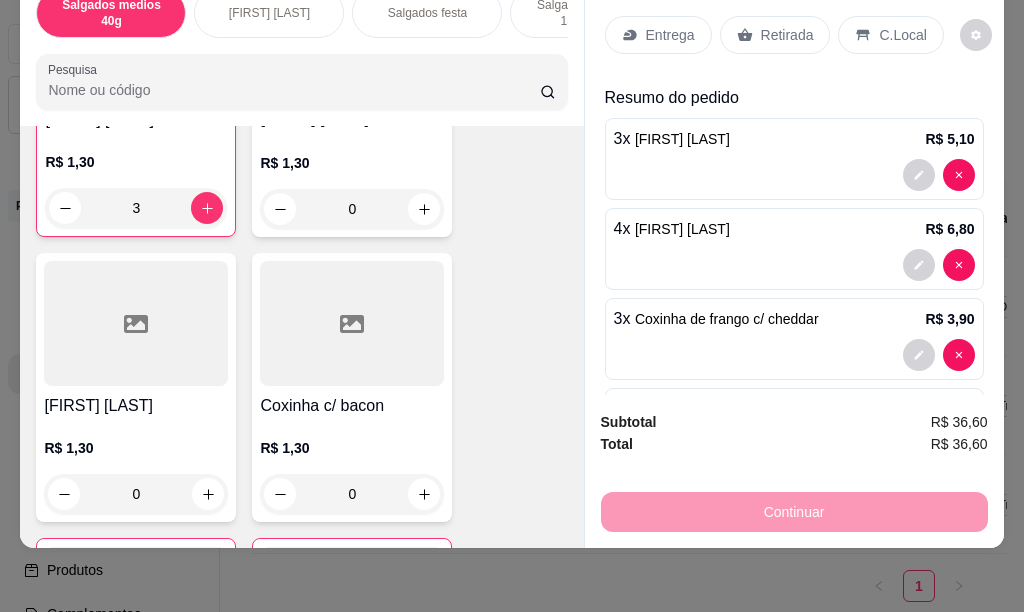 click on "0" at bounding box center (352, 209) 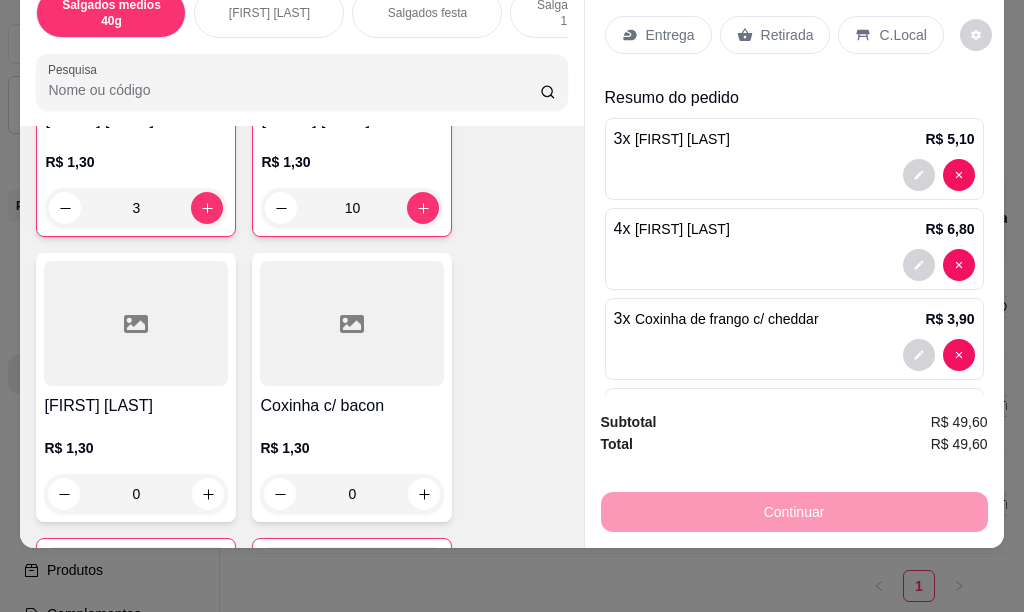 type on "10" 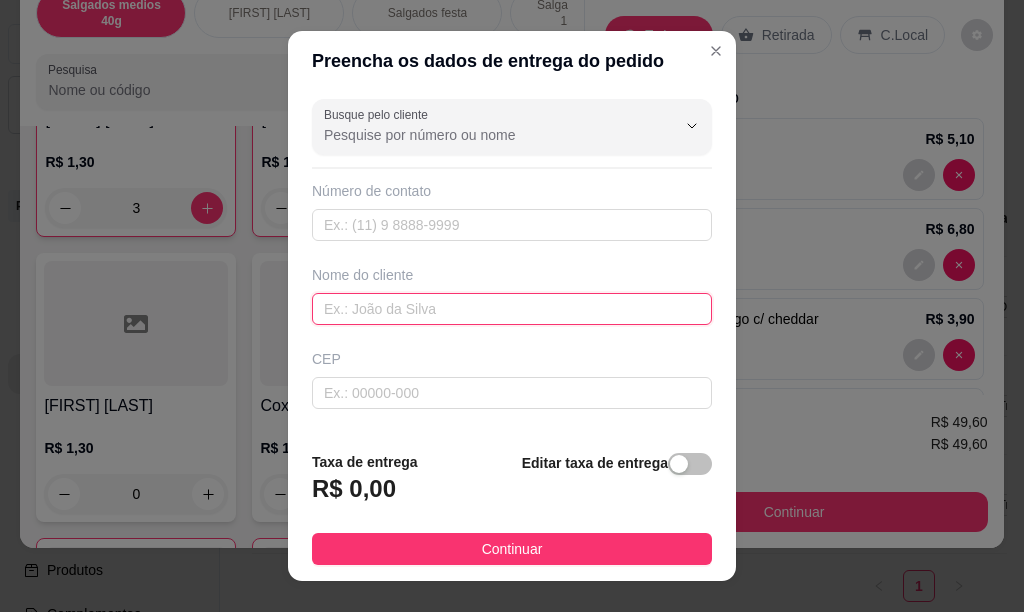 click at bounding box center (512, 309) 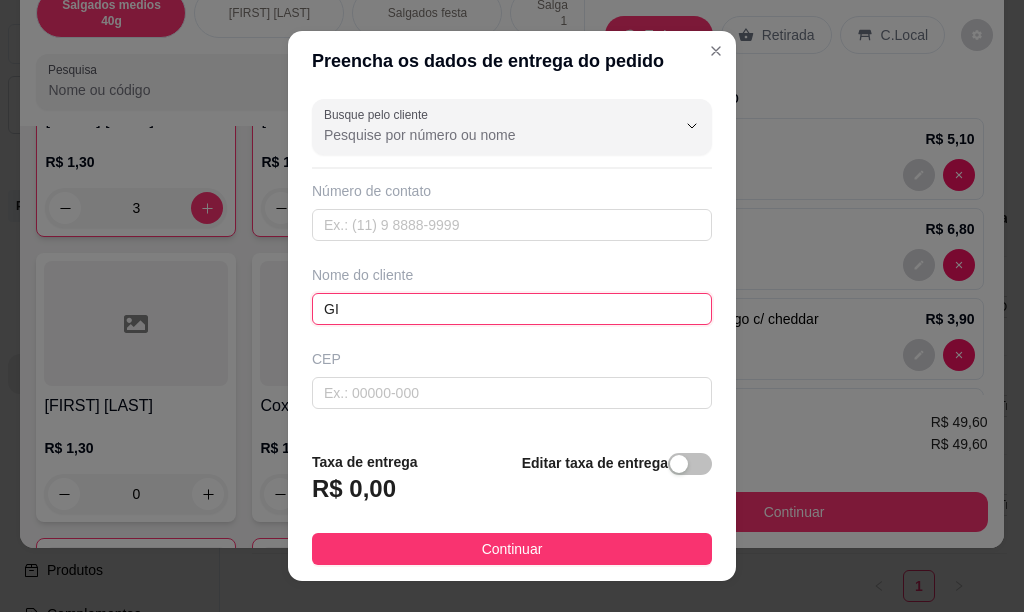 scroll, scrollTop: 300, scrollLeft: 0, axis: vertical 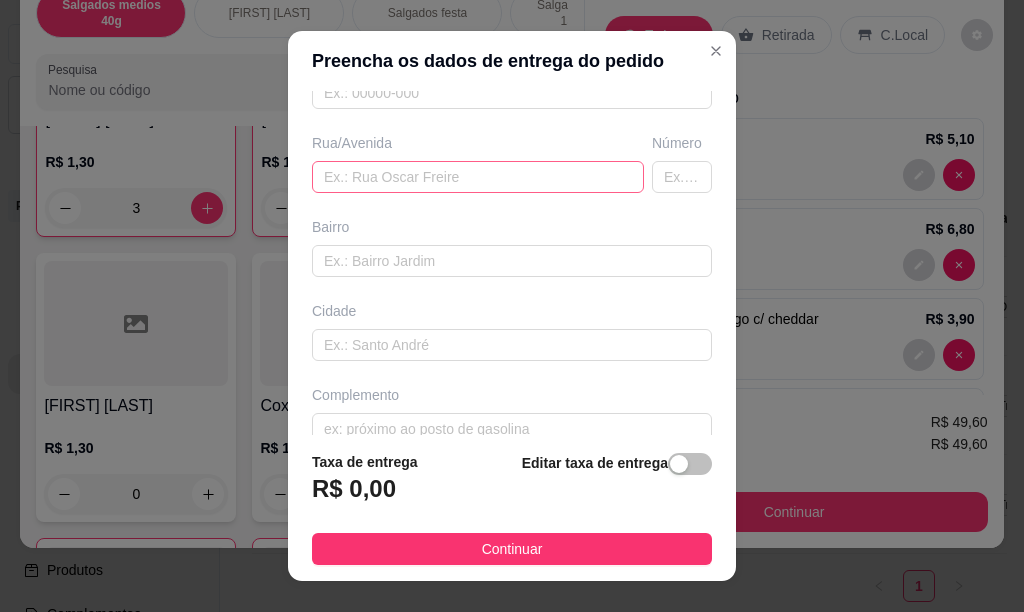 type on "GI" 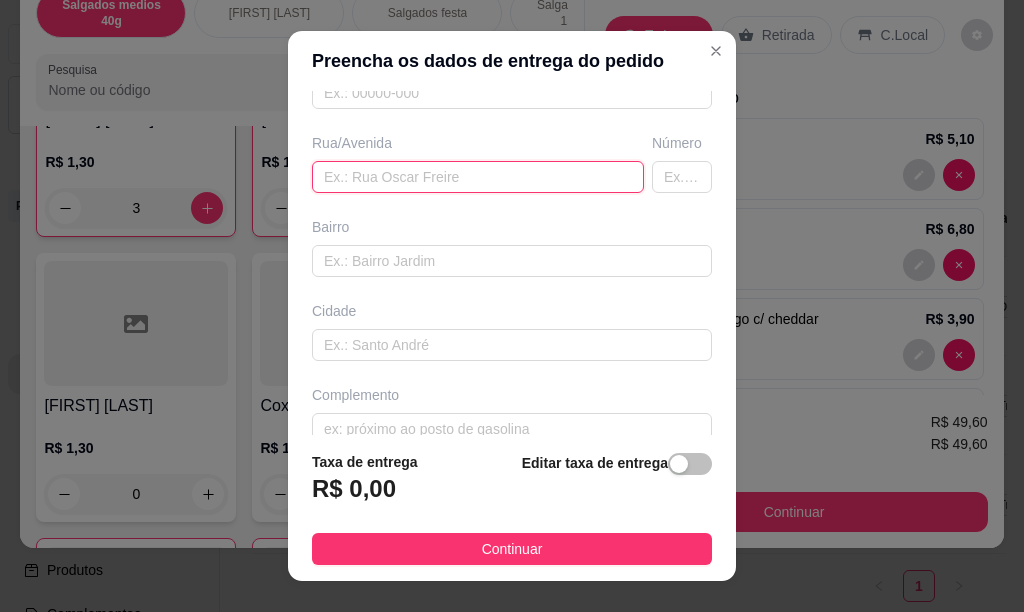 click at bounding box center [478, 177] 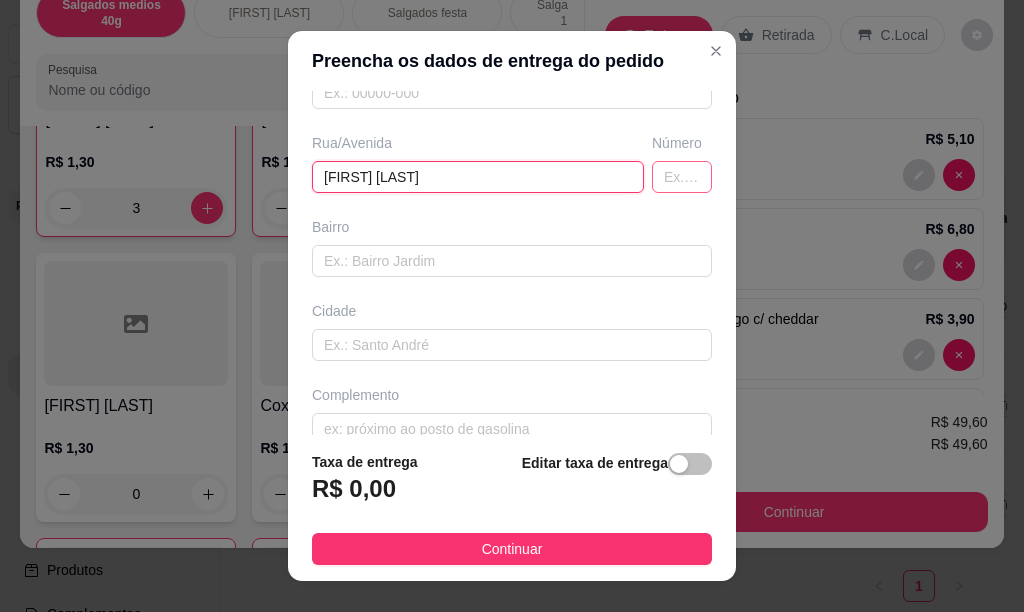 type on "[FIRST] [LAST]" 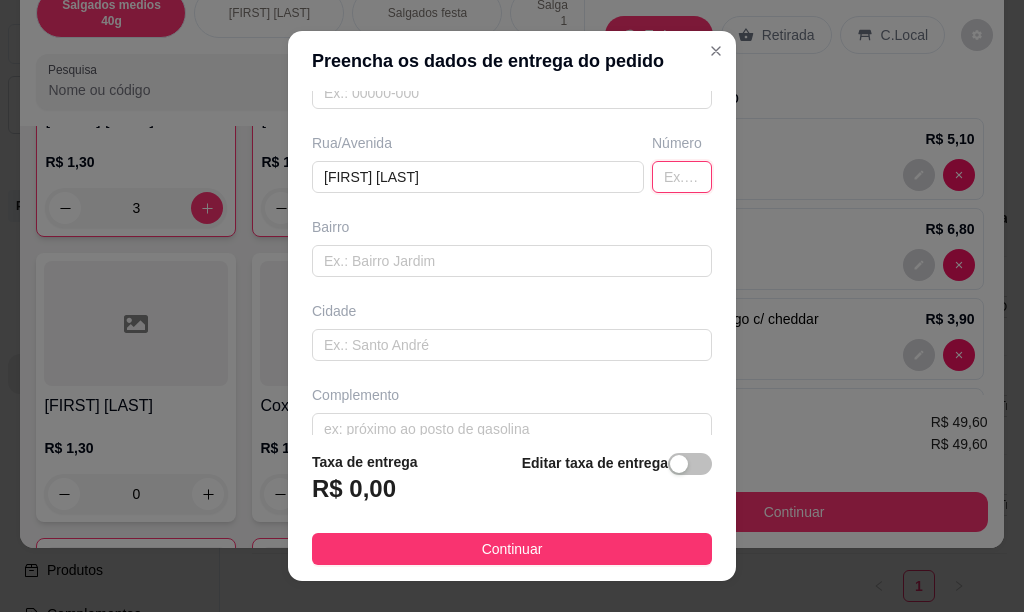 click at bounding box center [682, 177] 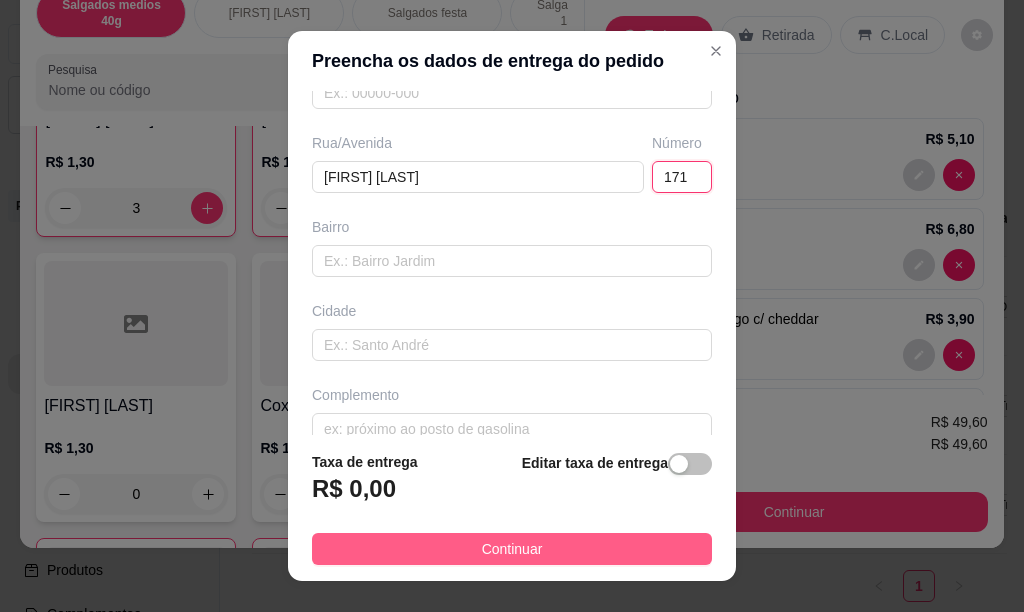 type on "171" 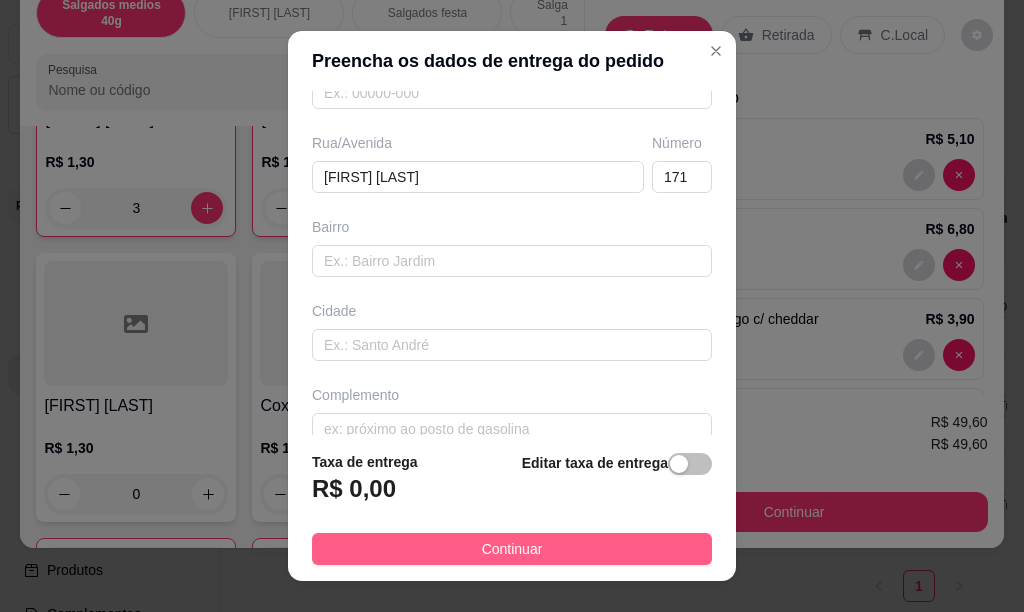 click on "Continuar" at bounding box center (512, 549) 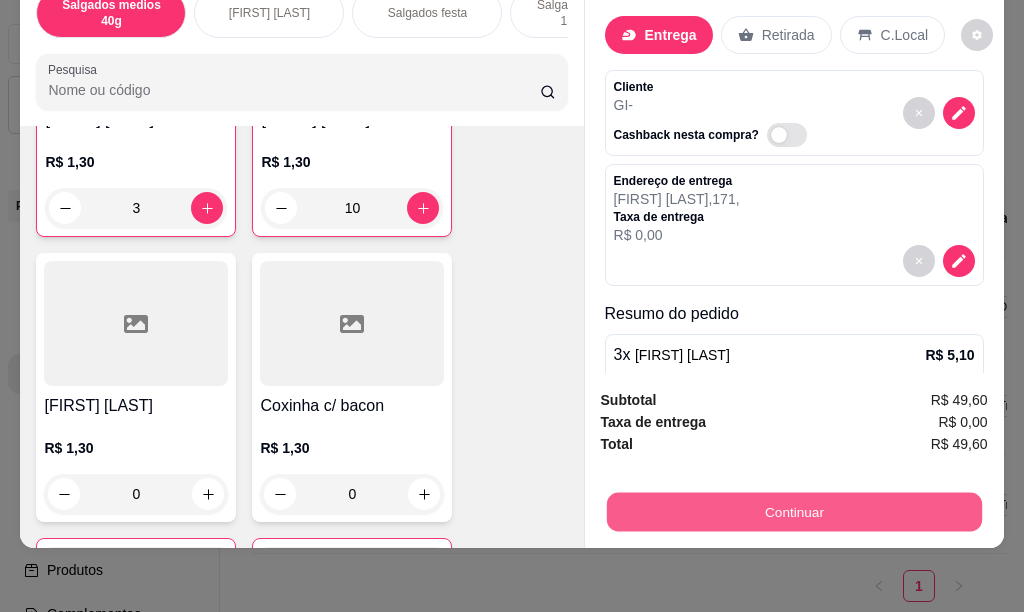 click on "Continuar" at bounding box center [793, 511] 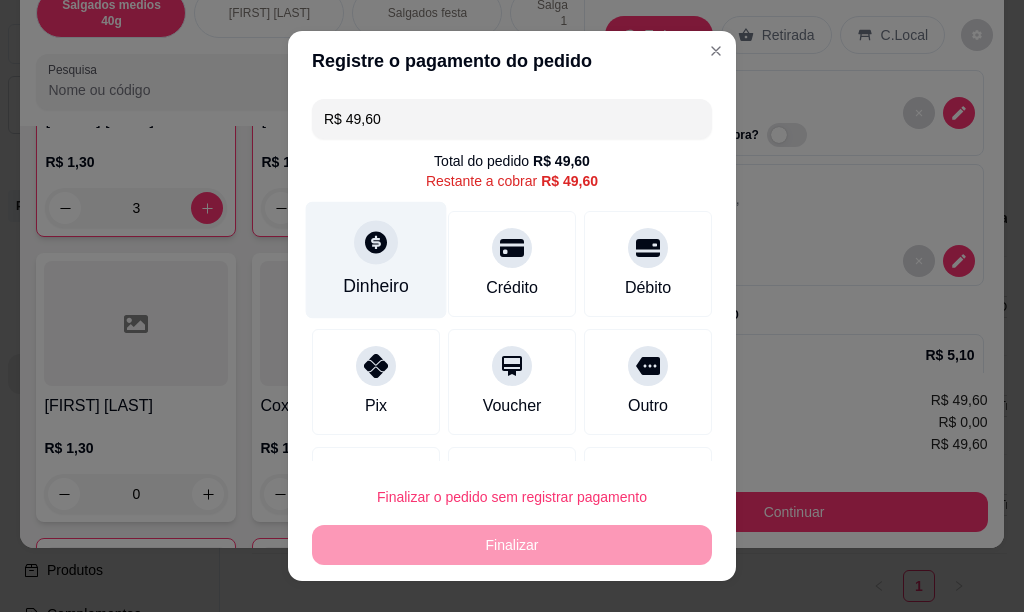 click 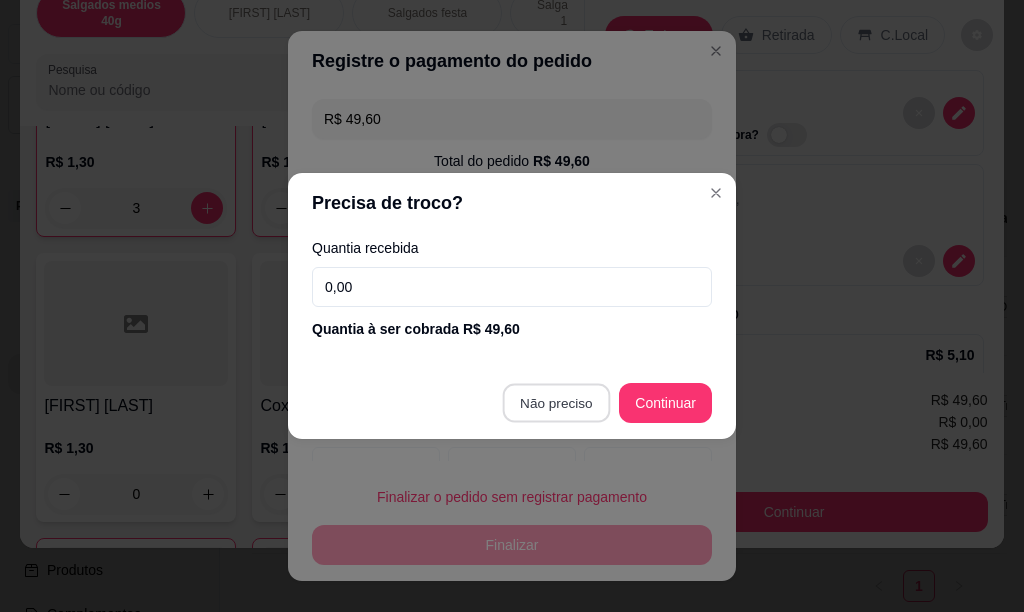 type on "R$ 0,00" 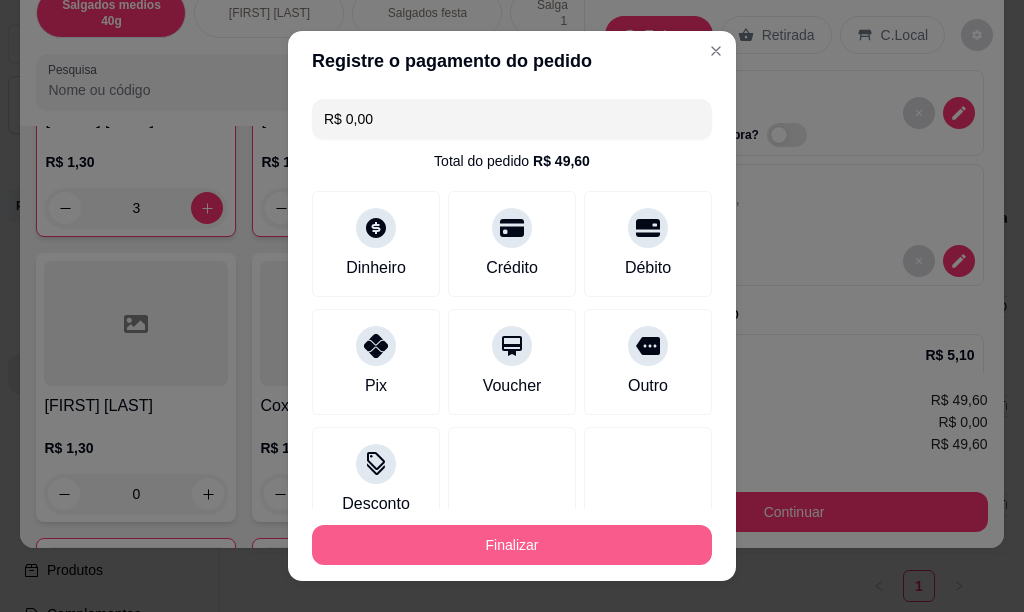 click on "Finalizar" at bounding box center [512, 545] 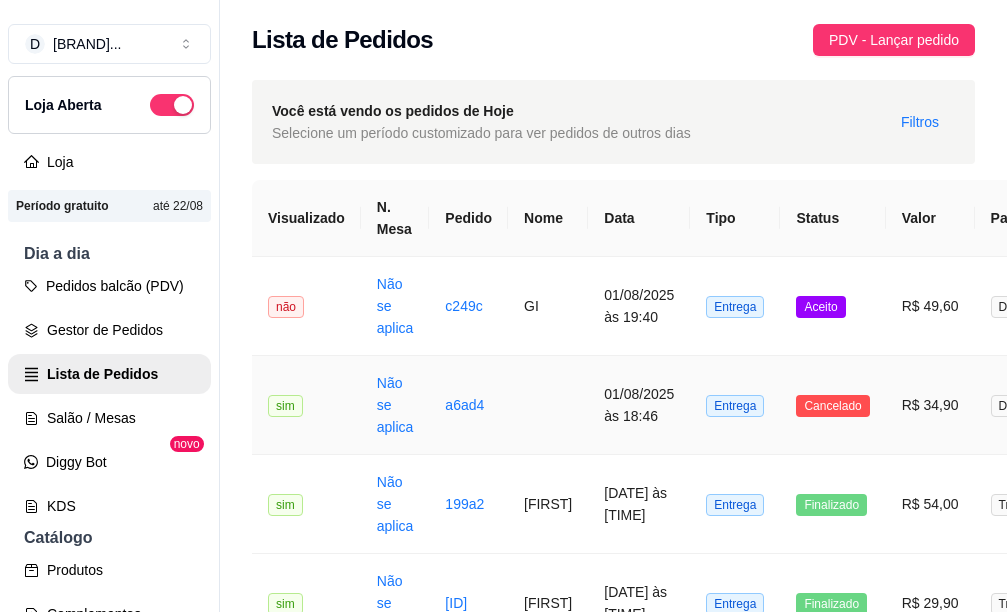 drag, startPoint x: 521, startPoint y: 310, endPoint x: 523, endPoint y: 425, distance: 115.01739 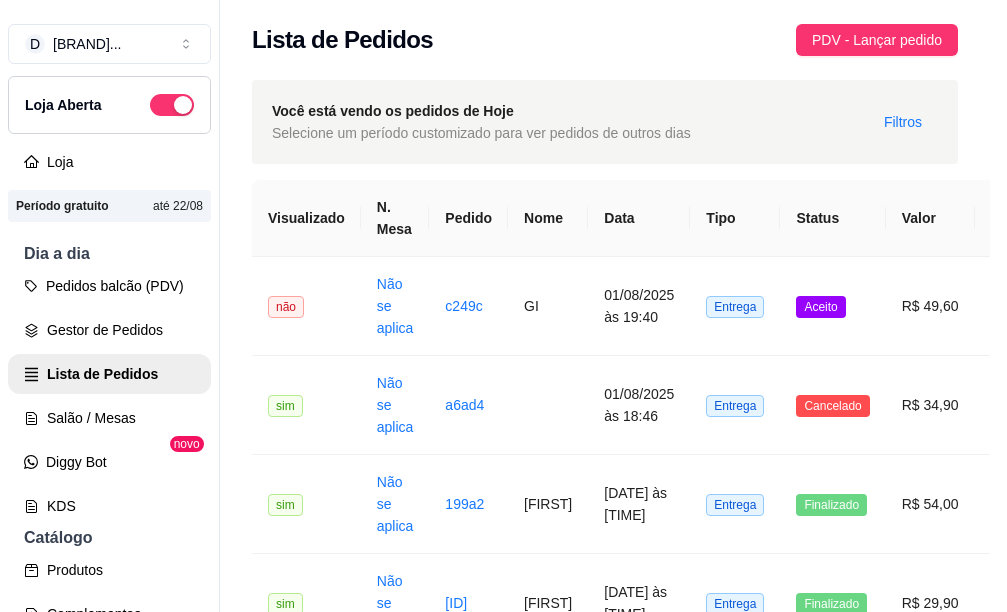 click on "Entrar em contato com o cliente" at bounding box center [503, 302] 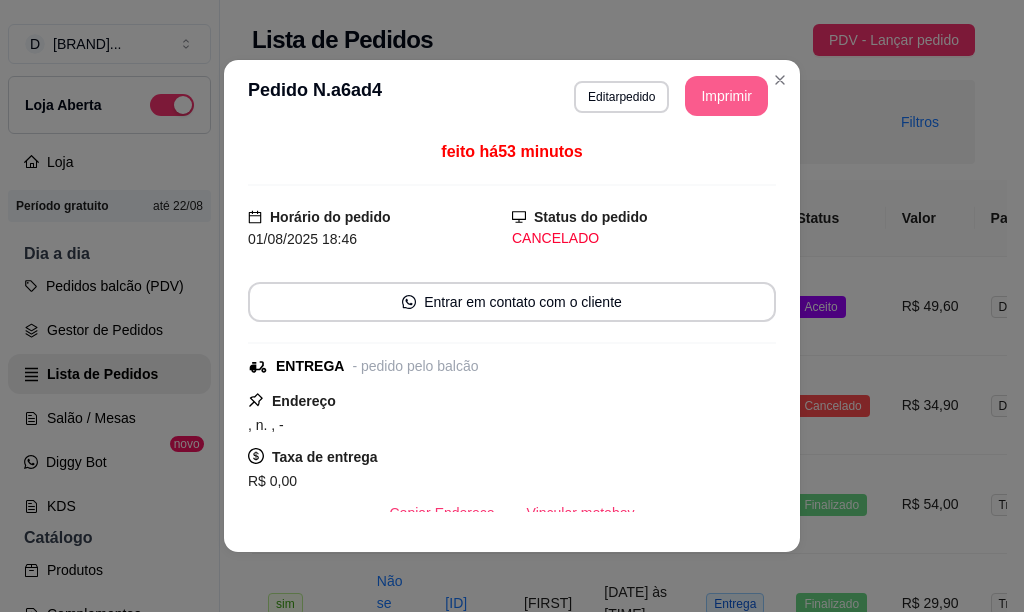 click on "Imprimir" at bounding box center (726, 96) 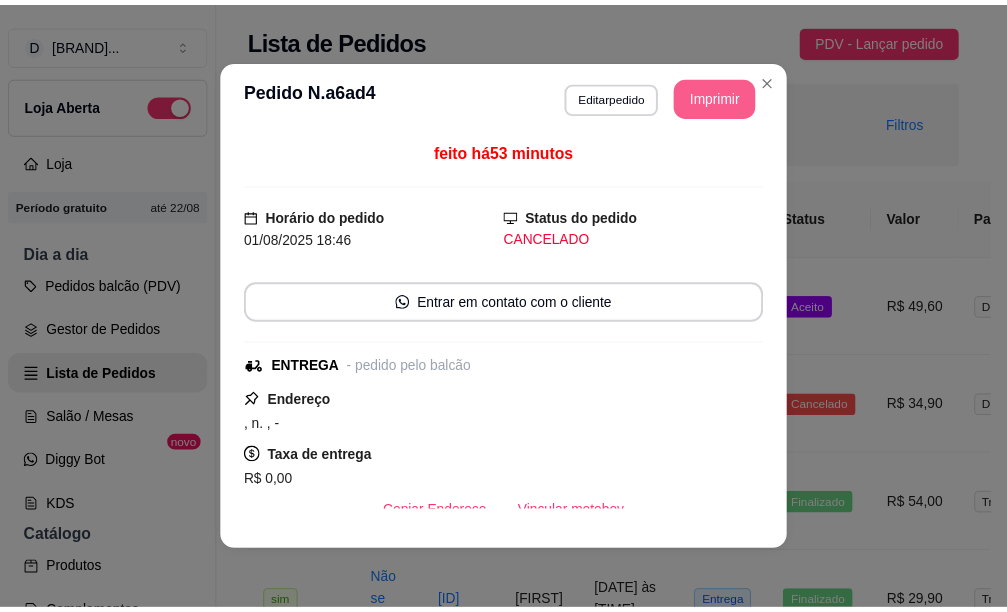 scroll, scrollTop: 0, scrollLeft: 0, axis: both 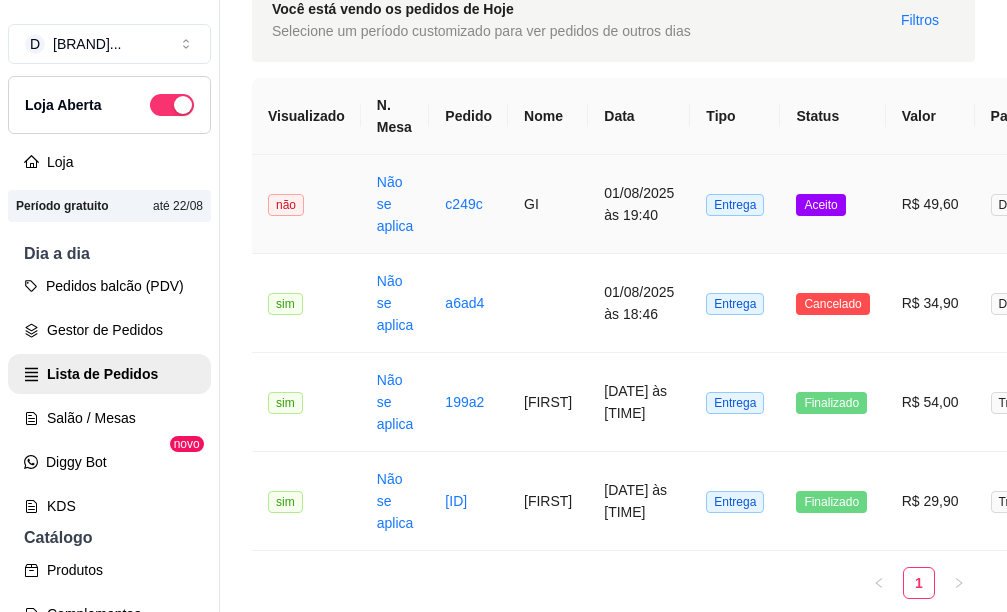 click on "01/08/2025 às 19:40" at bounding box center [639, 204] 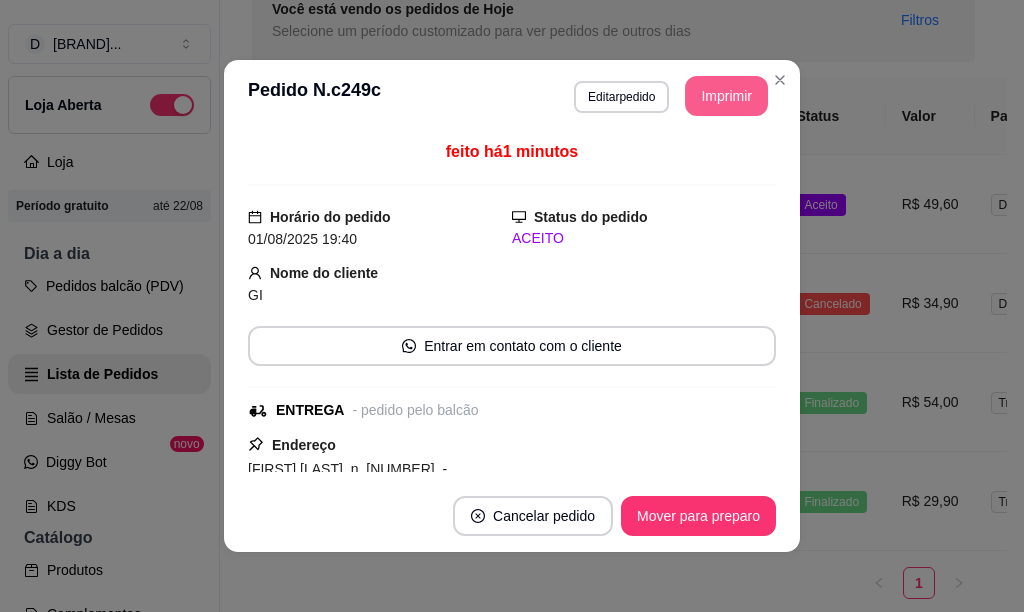 click on "Imprimir" at bounding box center (726, 96) 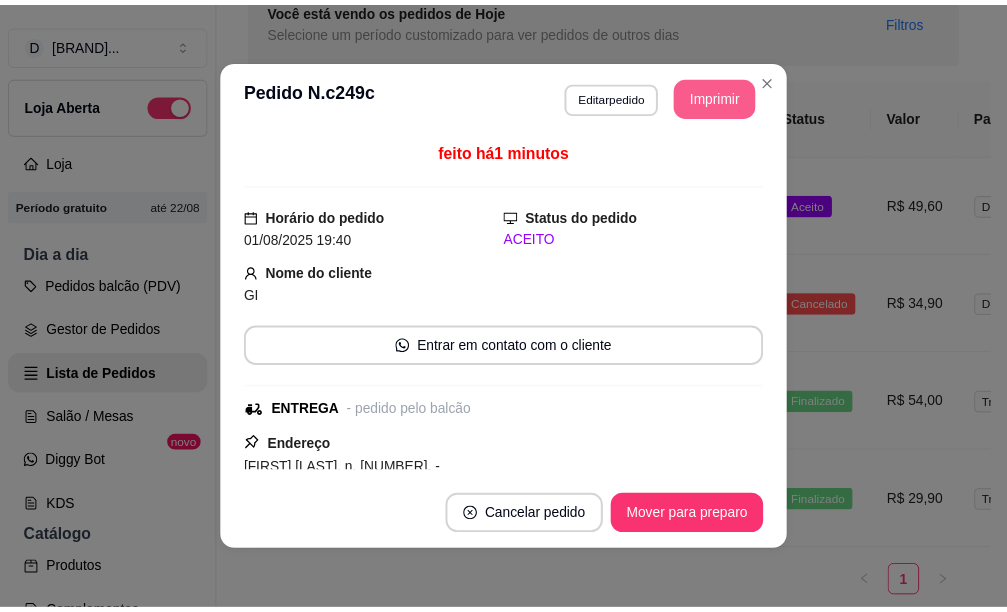 scroll, scrollTop: 0, scrollLeft: 0, axis: both 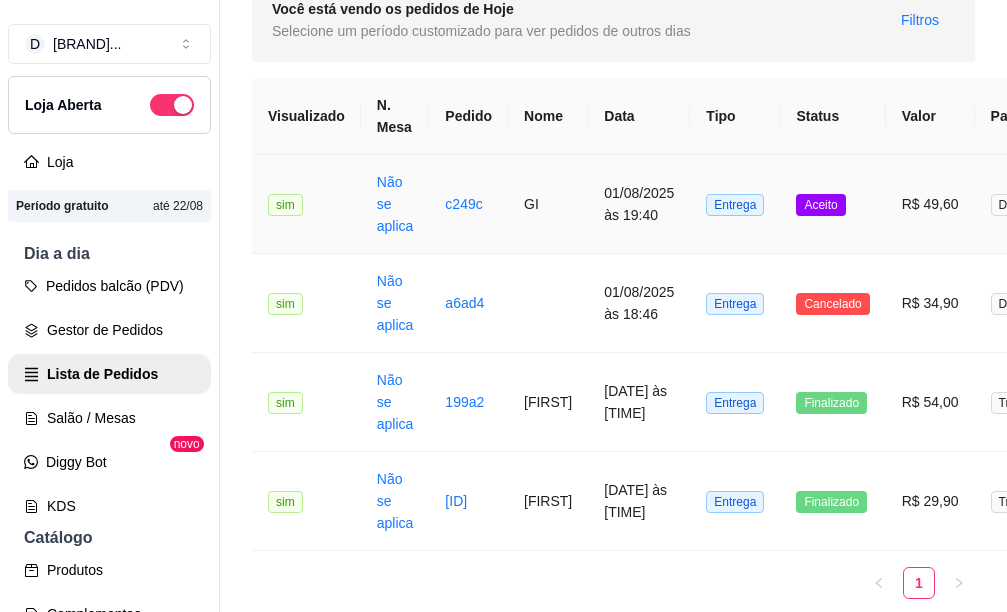 click on "01/08/2025 às 19:40" at bounding box center (639, 204) 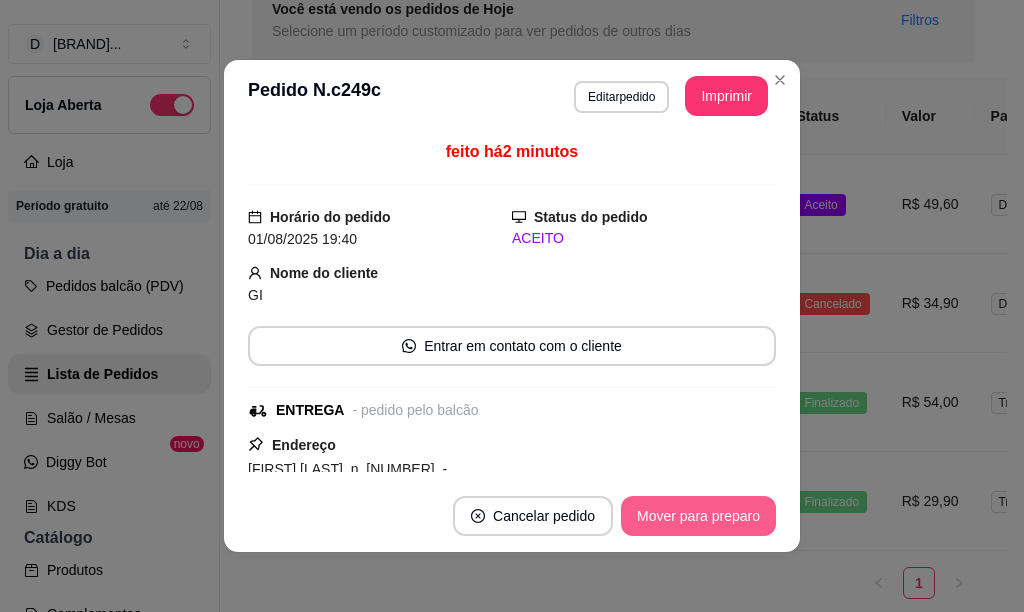 click on "Mover para preparo" at bounding box center (698, 516) 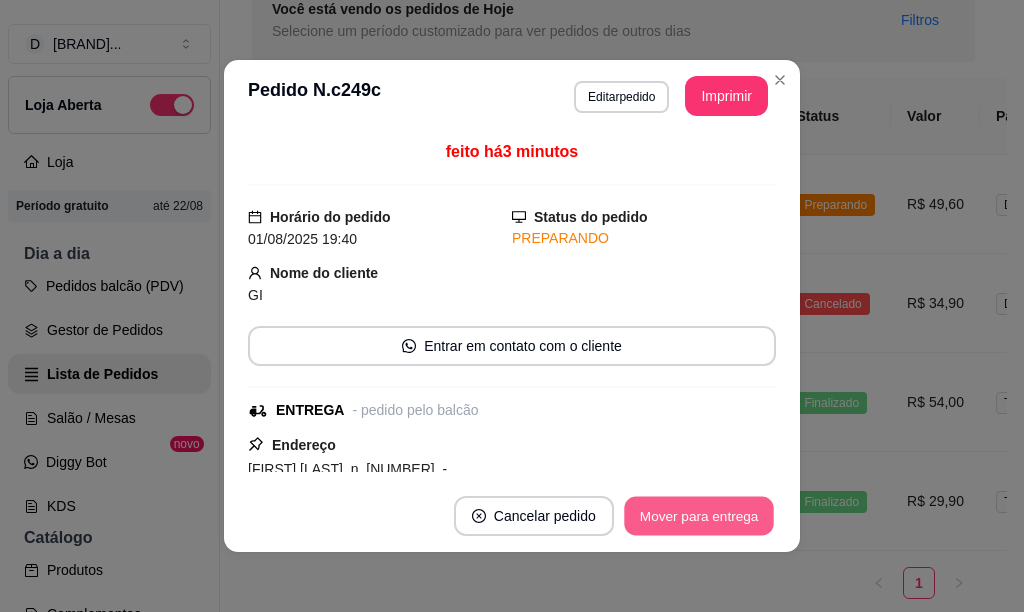 click on "Mover para entrega" at bounding box center [699, 516] 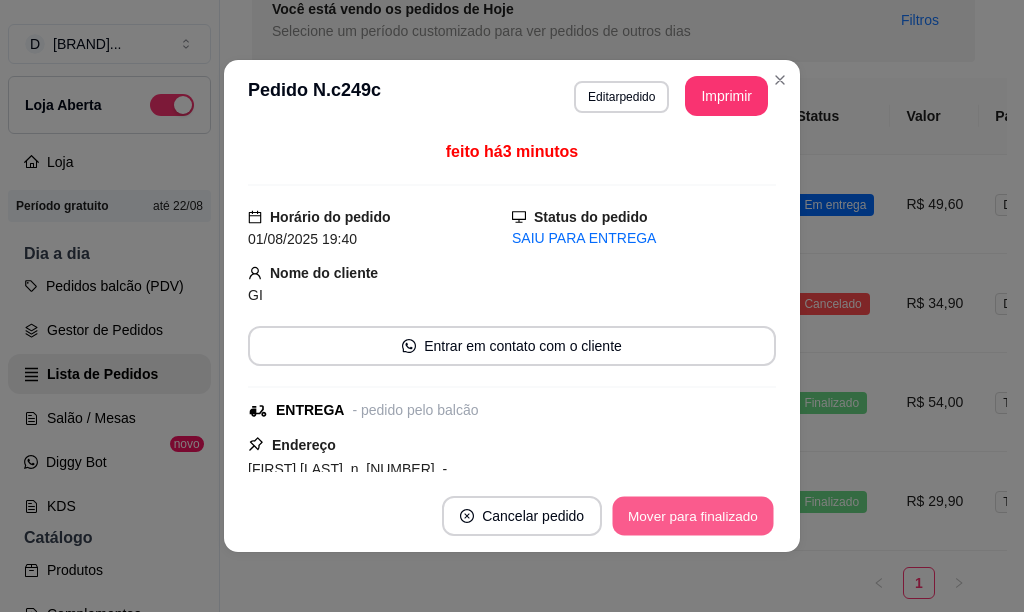 click on "Mover para finalizado" at bounding box center (693, 516) 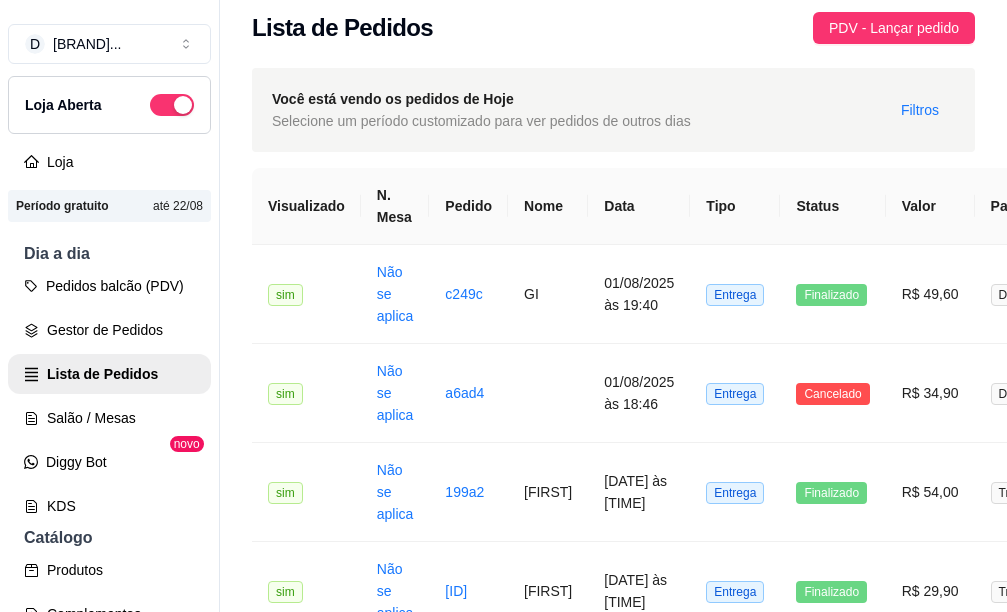 scroll, scrollTop: 0, scrollLeft: 0, axis: both 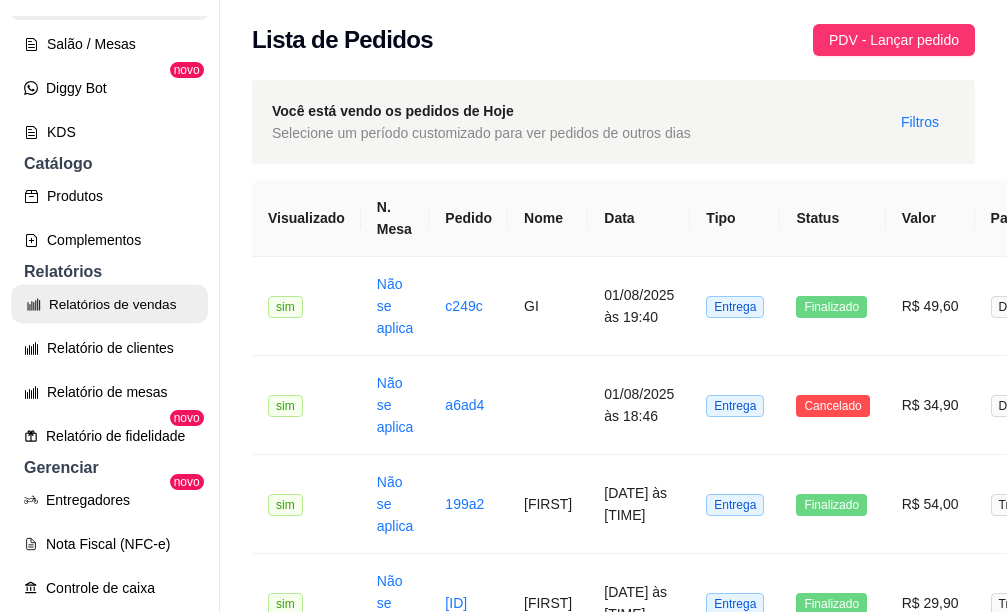 click on "Relatórios de vendas" at bounding box center (109, 304) 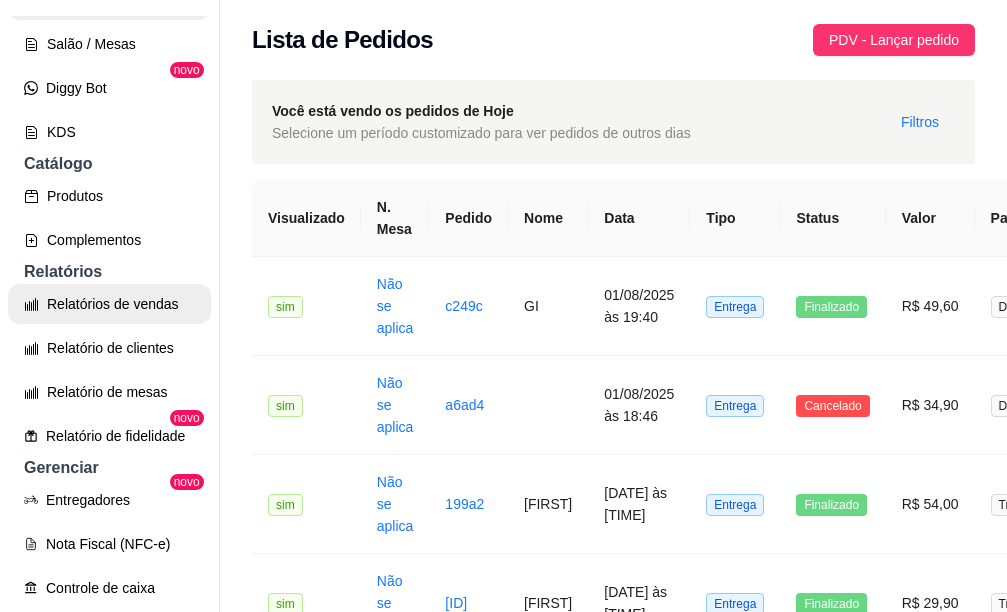 select on "ALL" 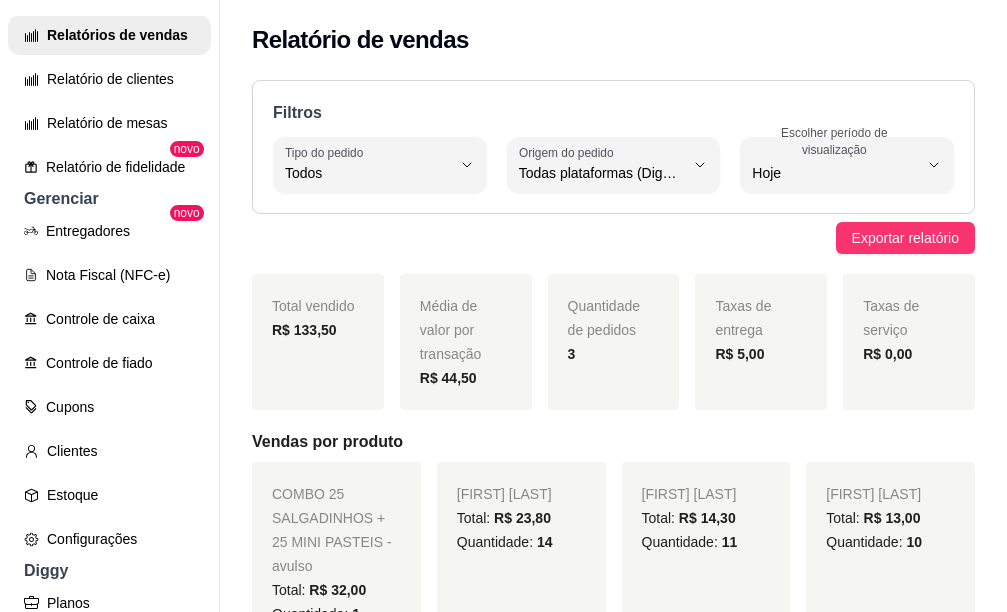 scroll, scrollTop: 802, scrollLeft: 0, axis: vertical 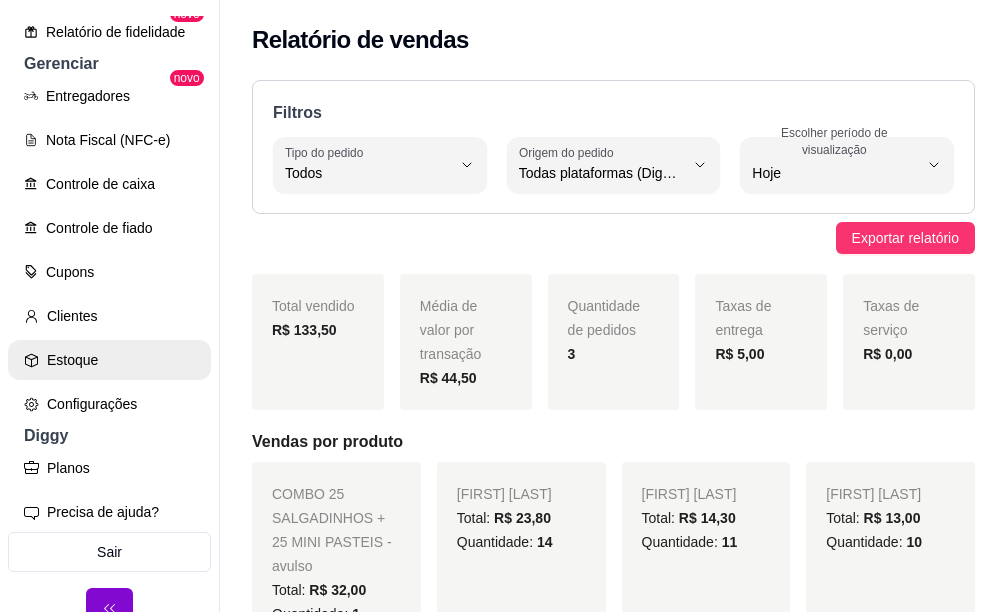 click on "Relatórios de vendas" at bounding box center (109, -100) 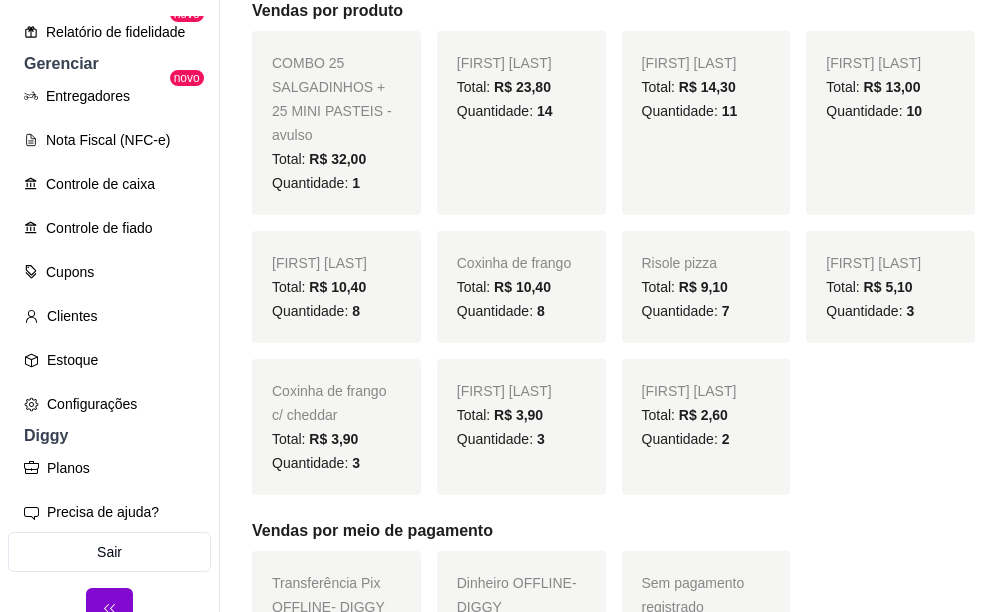 scroll, scrollTop: 435, scrollLeft: 0, axis: vertical 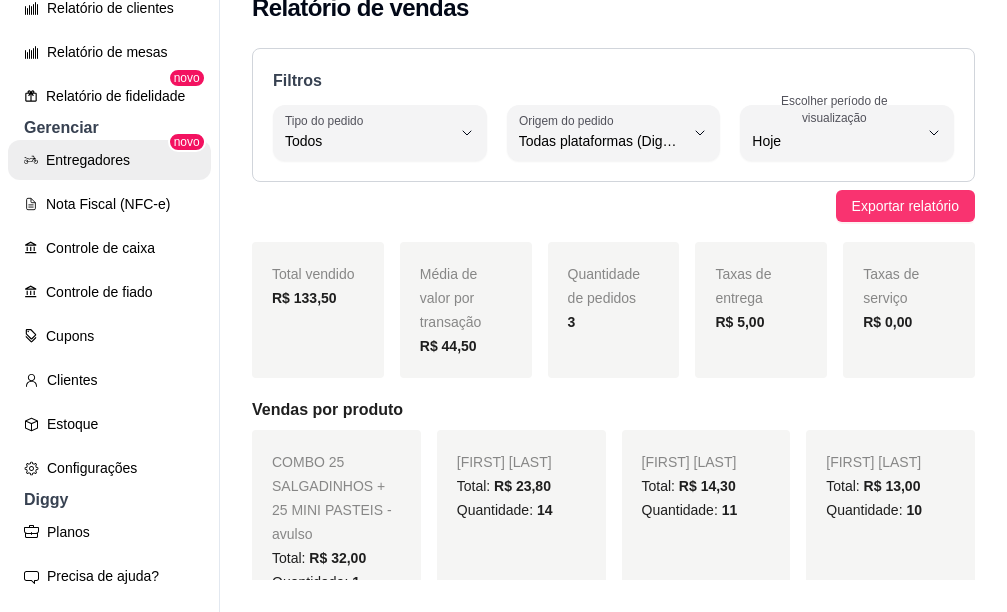 click on "Entregadores" at bounding box center (109, 160) 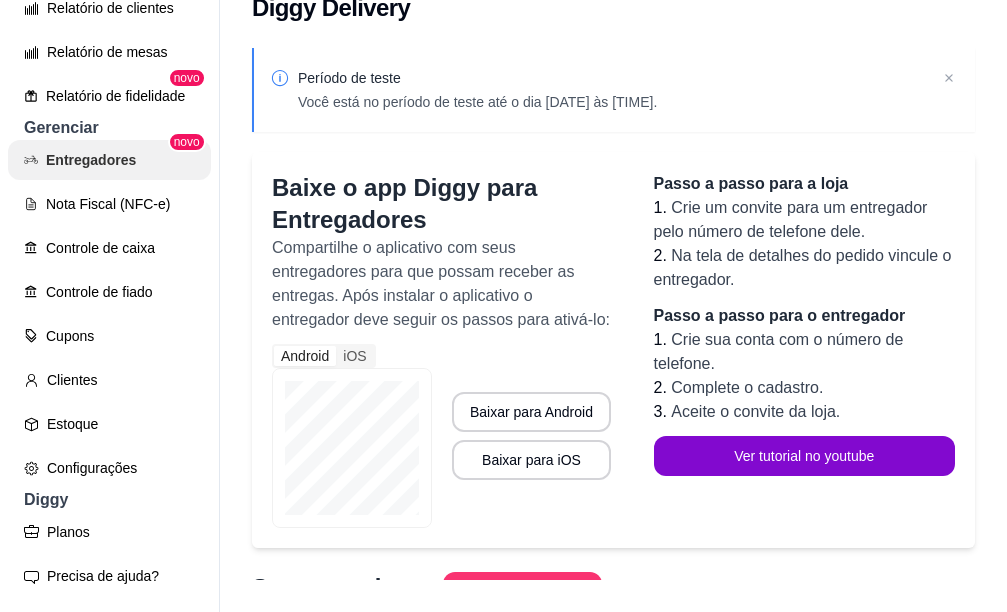 scroll, scrollTop: 0, scrollLeft: 0, axis: both 